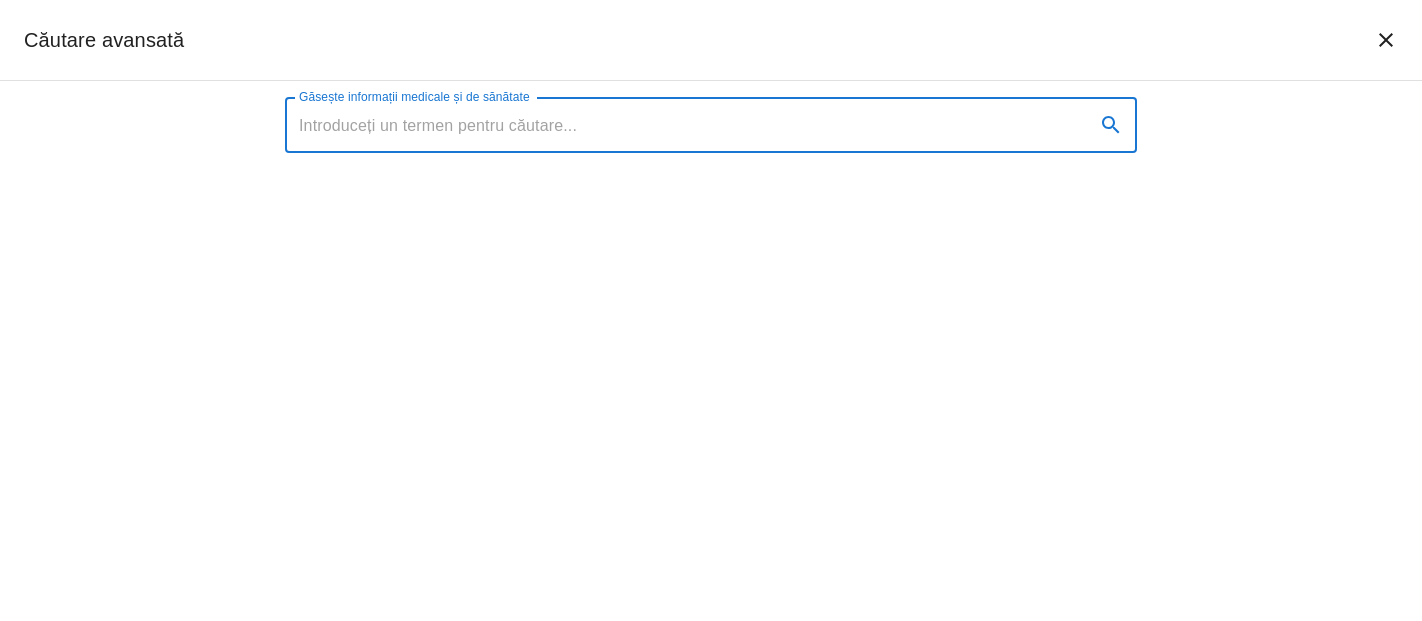 scroll, scrollTop: 3333, scrollLeft: 0, axis: vertical 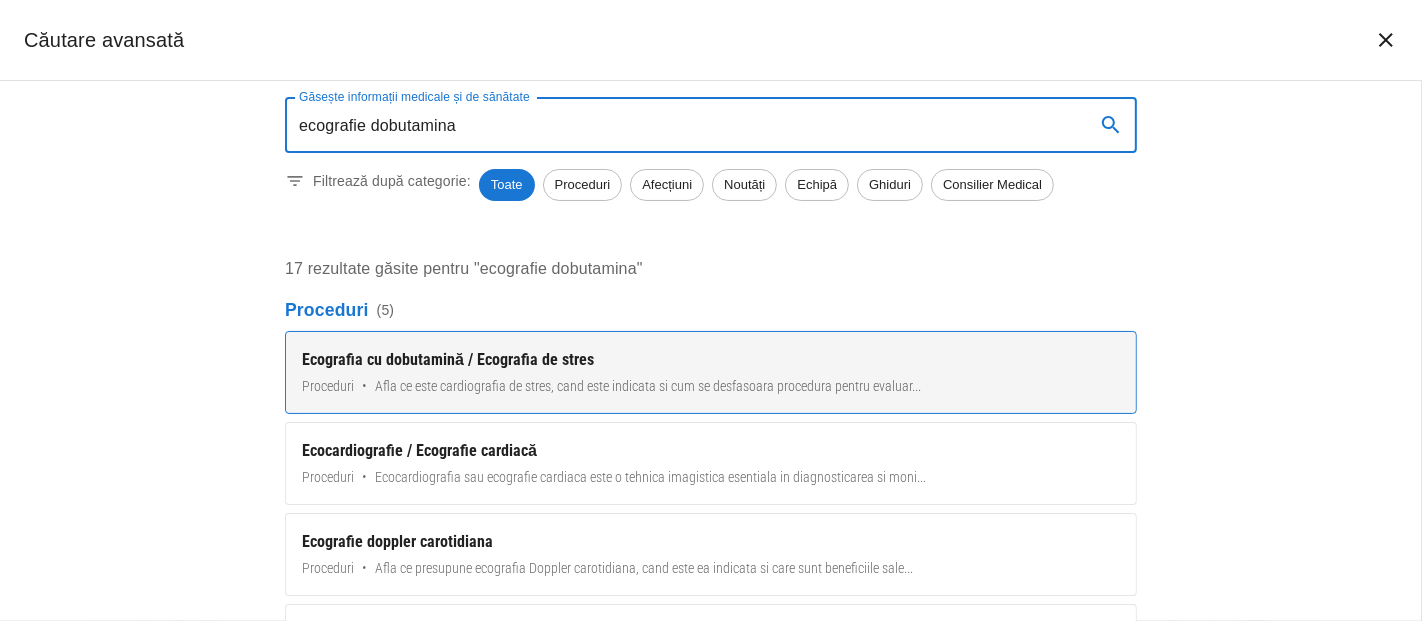 type on "ecografie dobutamina" 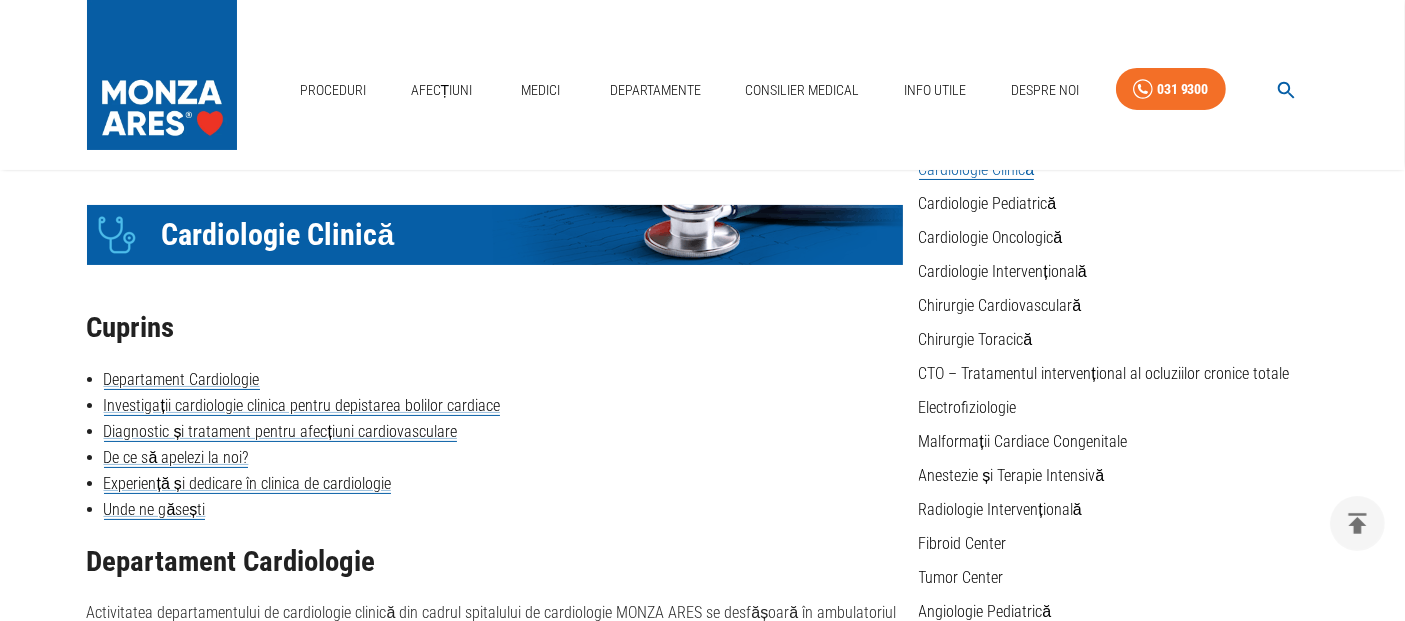 scroll, scrollTop: 0, scrollLeft: 0, axis: both 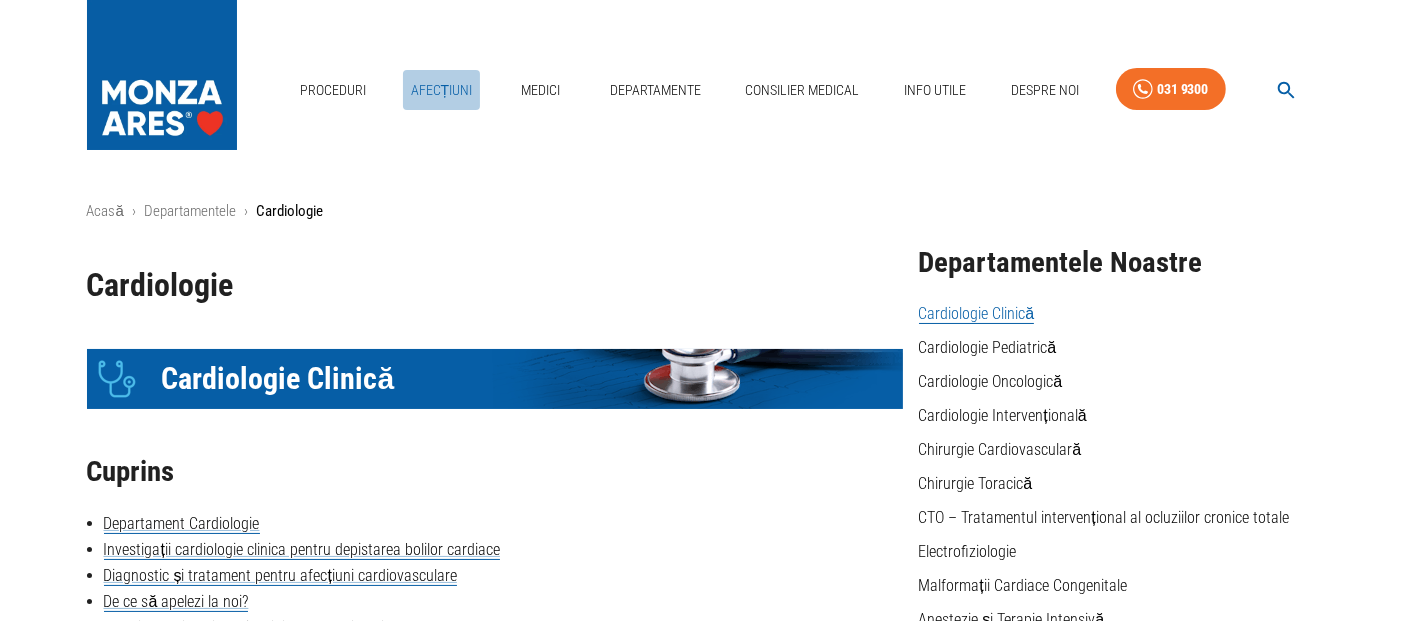 click on "Afecțiuni" at bounding box center [442, 90] 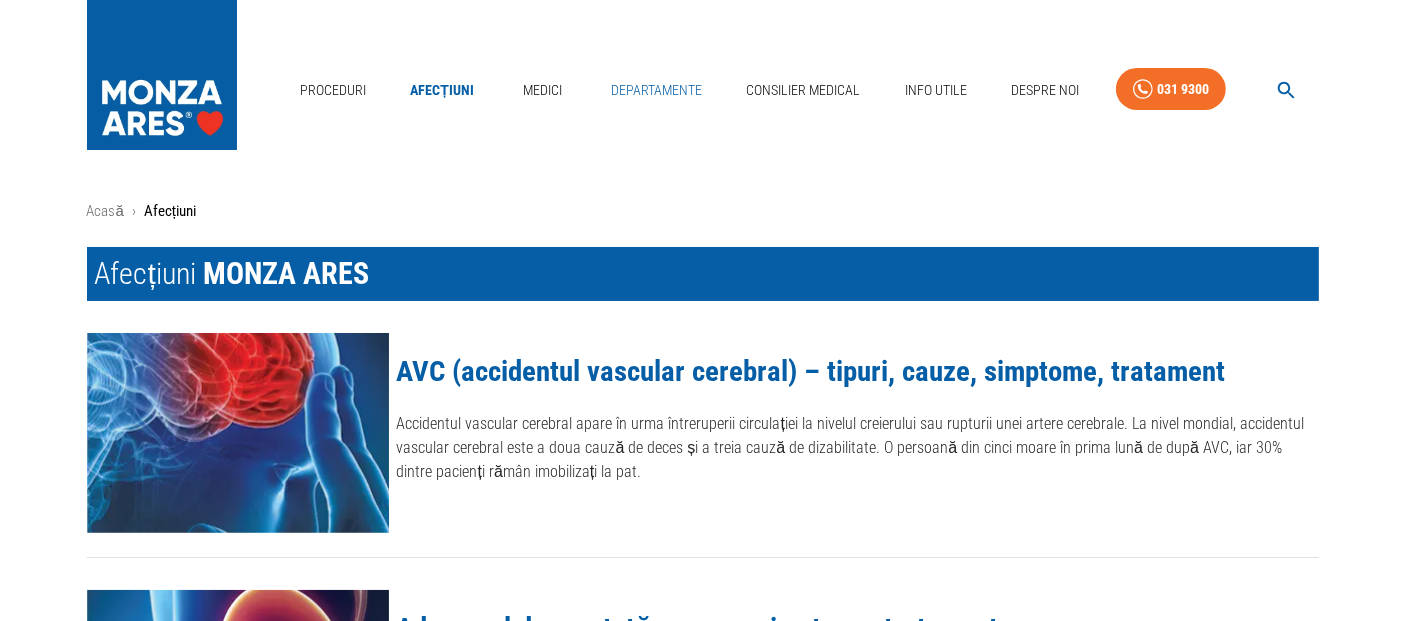 click on "Departamente" at bounding box center [656, 90] 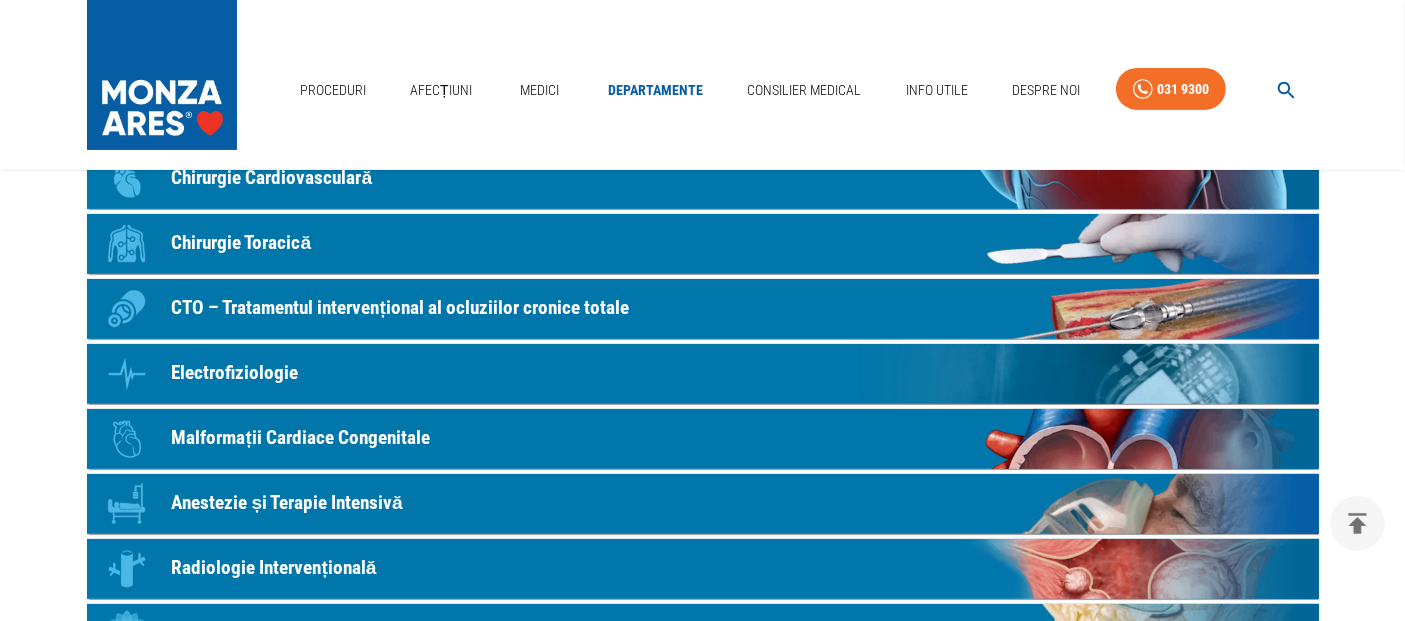 scroll, scrollTop: 111, scrollLeft: 0, axis: vertical 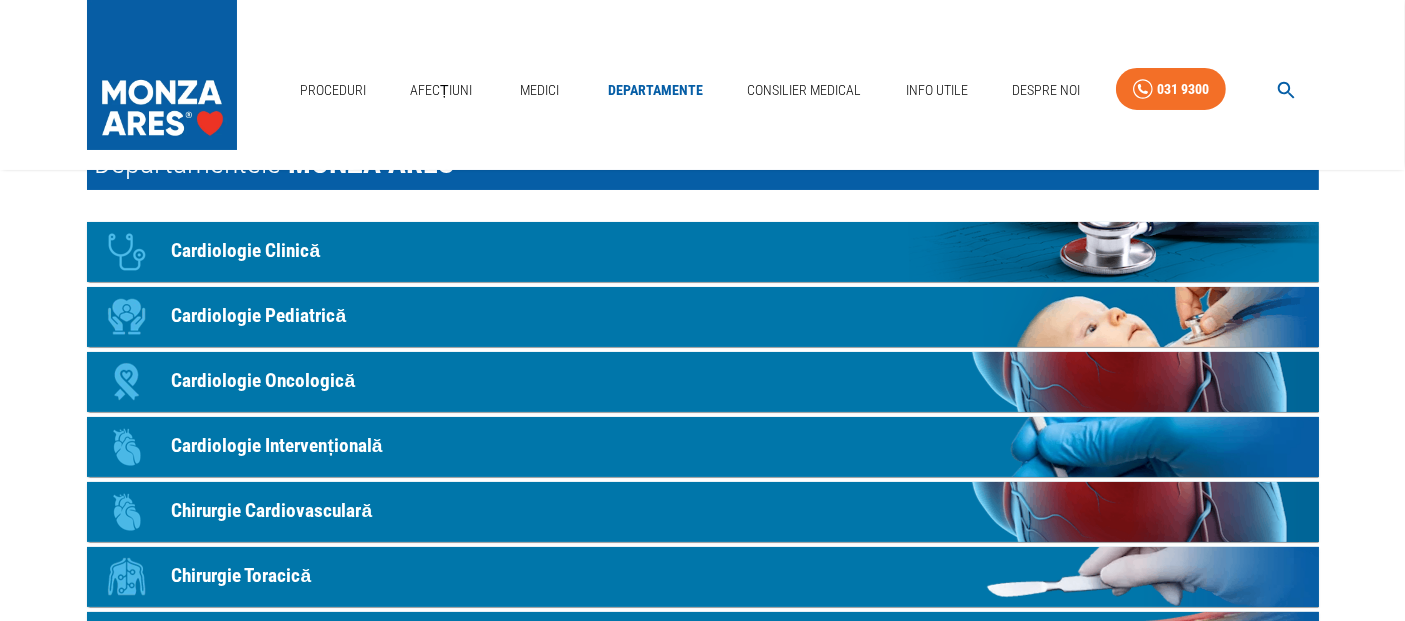 click on "Cardiologie Clinică" at bounding box center (246, 251) 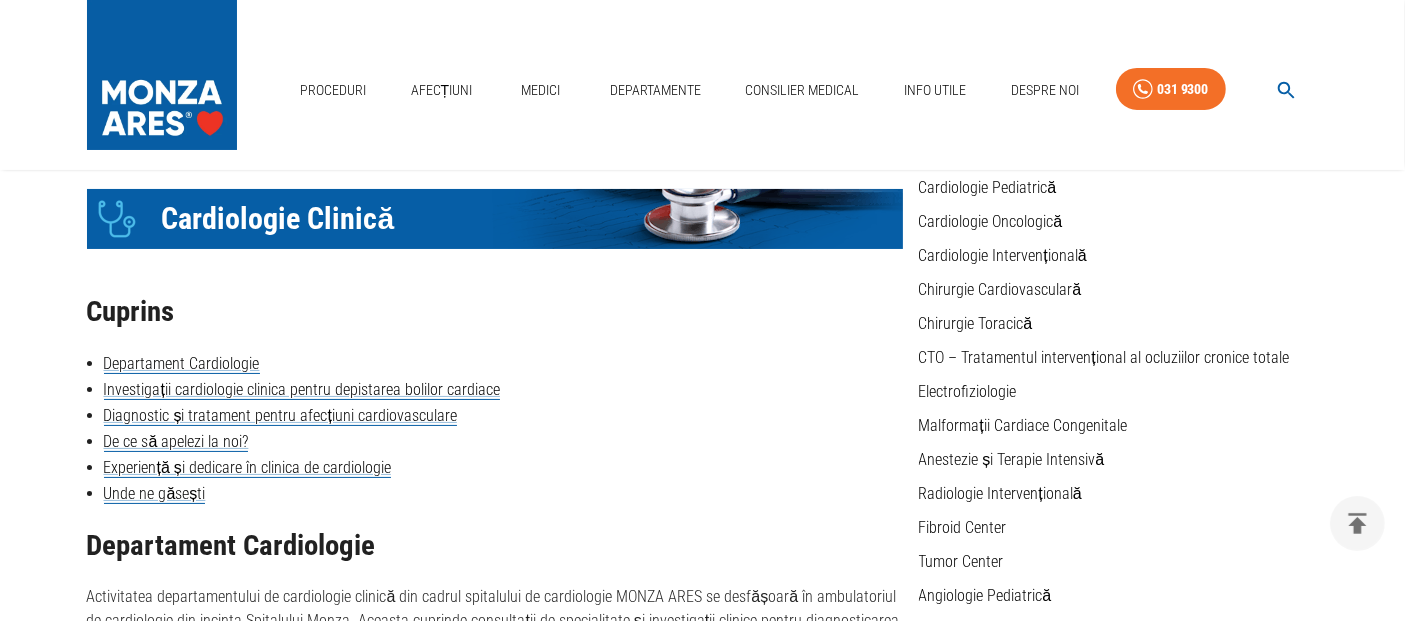 scroll, scrollTop: 333, scrollLeft: 0, axis: vertical 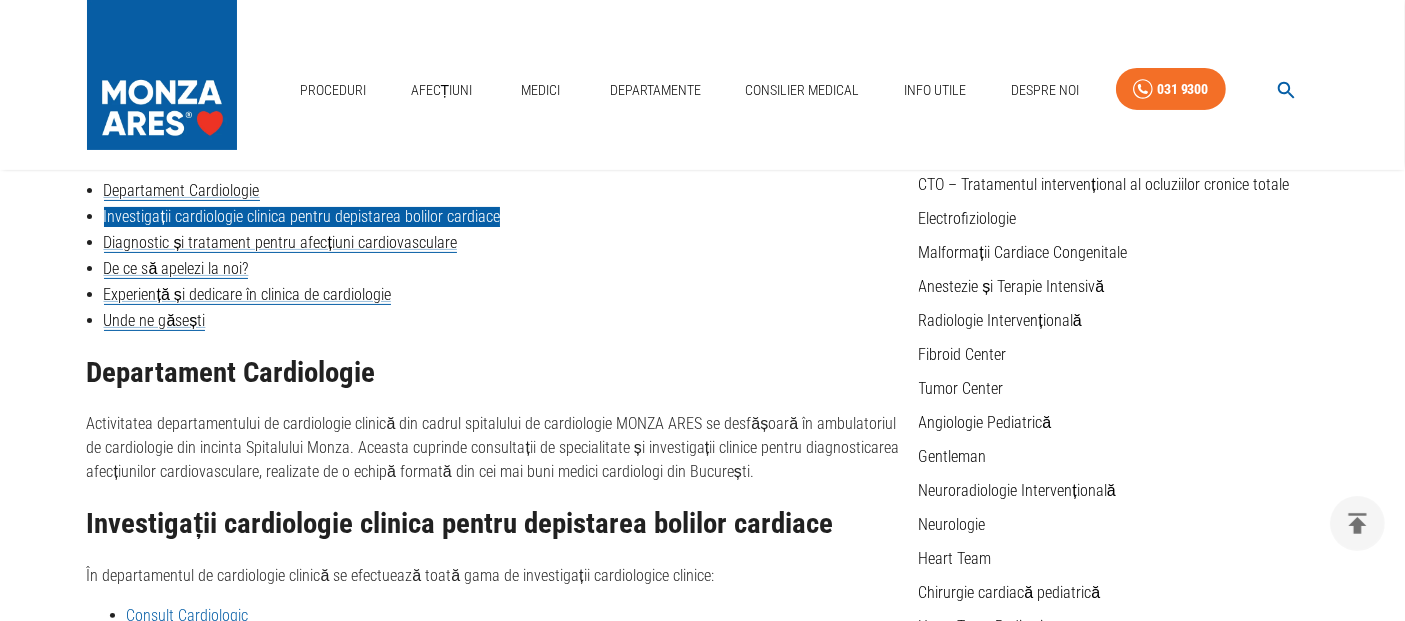 click on "Investigații cardiologie clinica pentru depistarea bolilor cardiace" at bounding box center (302, 217) 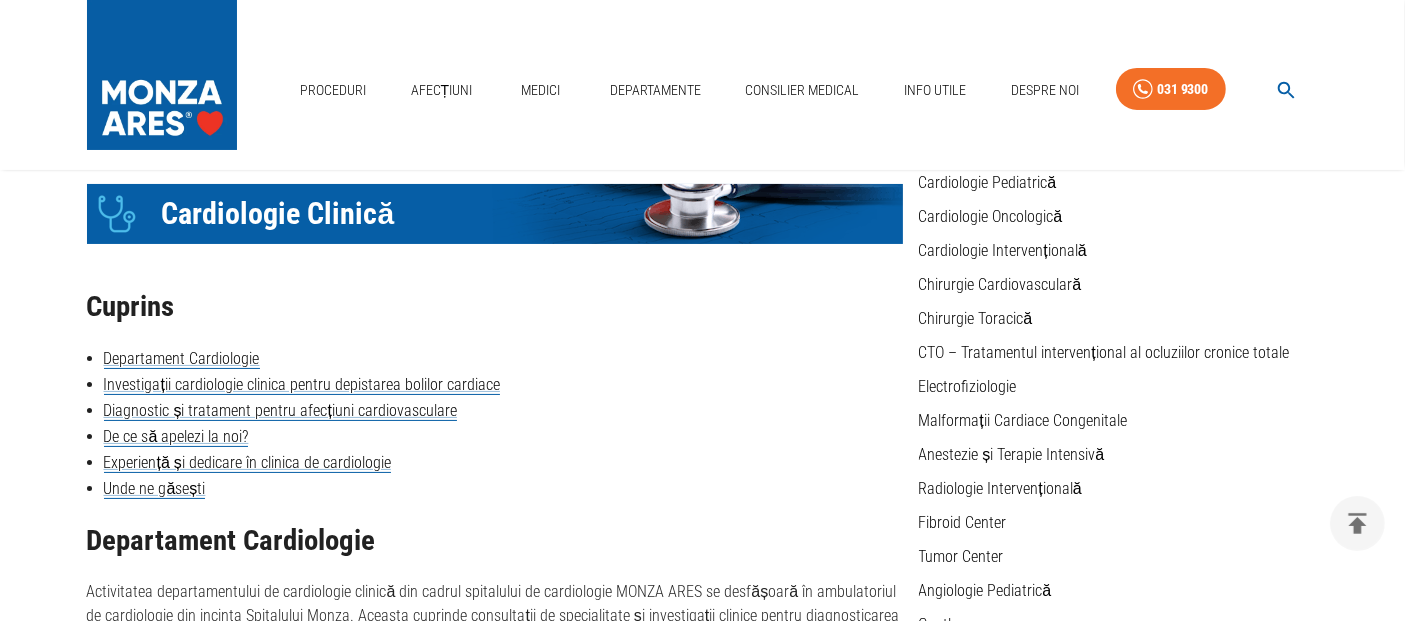 scroll, scrollTop: 0, scrollLeft: 0, axis: both 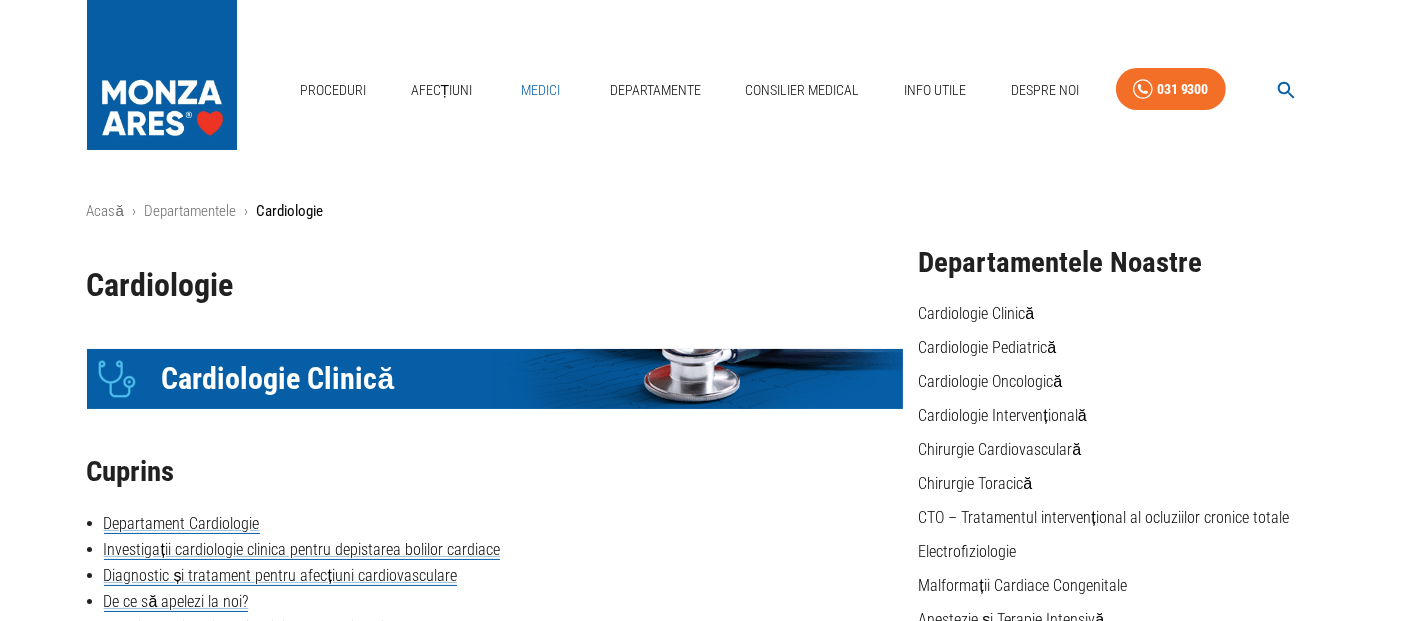 click on "Medici" at bounding box center [541, 90] 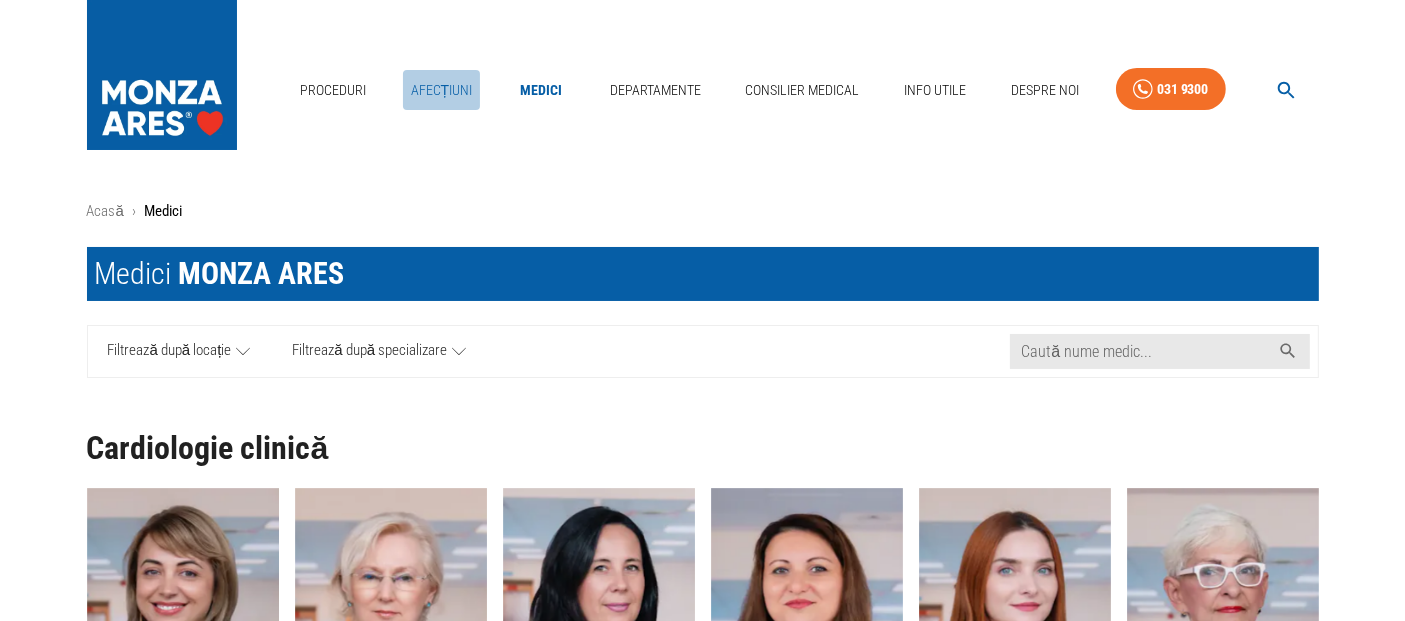 click on "Afecțiuni" at bounding box center [442, 90] 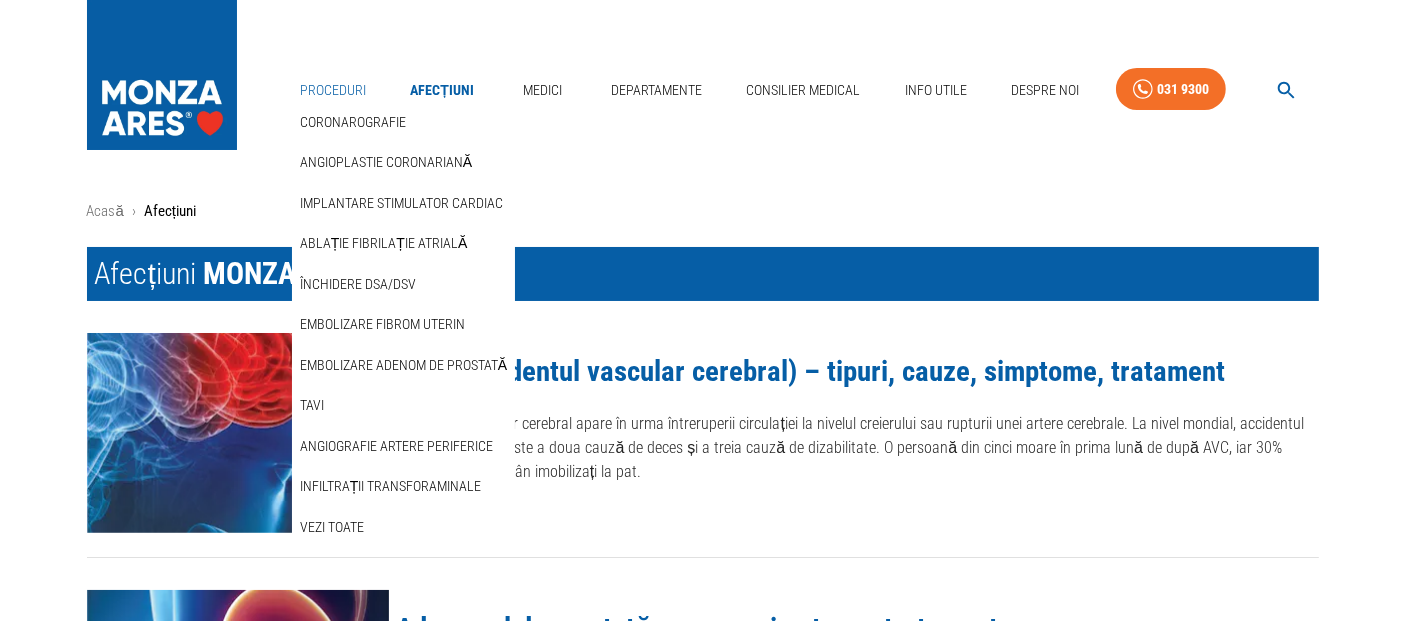 click on "Proceduri" at bounding box center (333, 90) 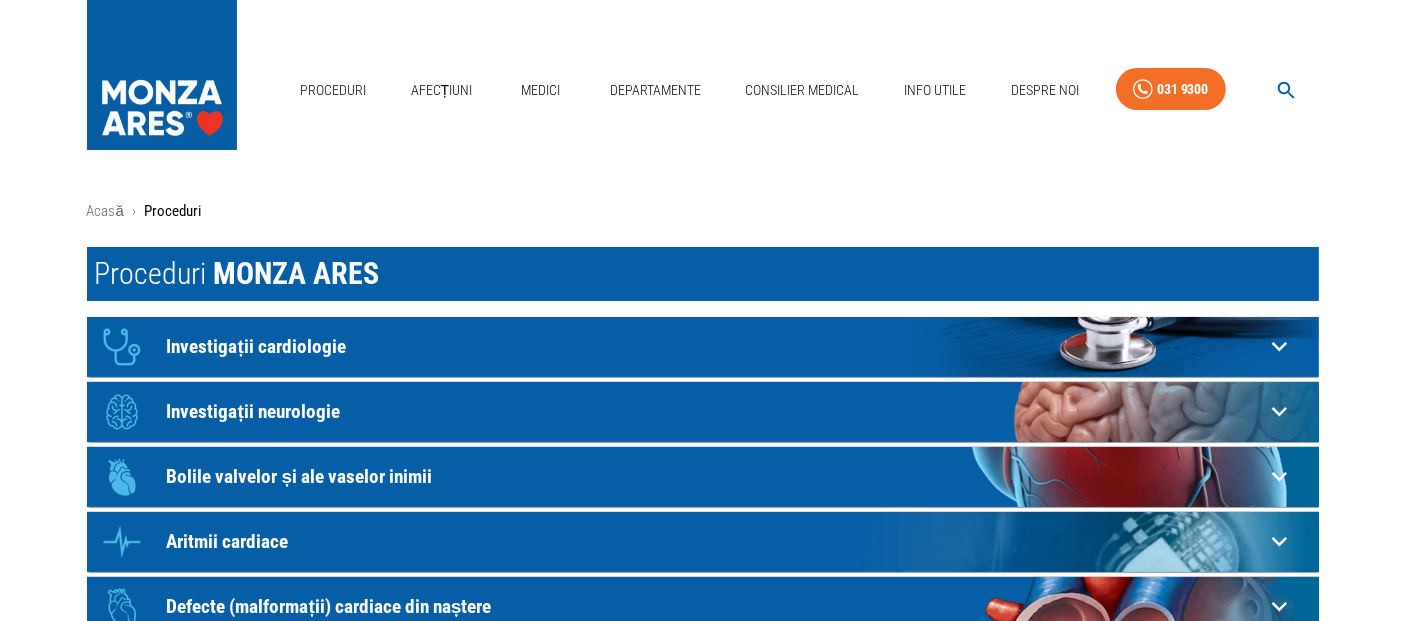click on "Investigații cardiologie" at bounding box center (715, 346) 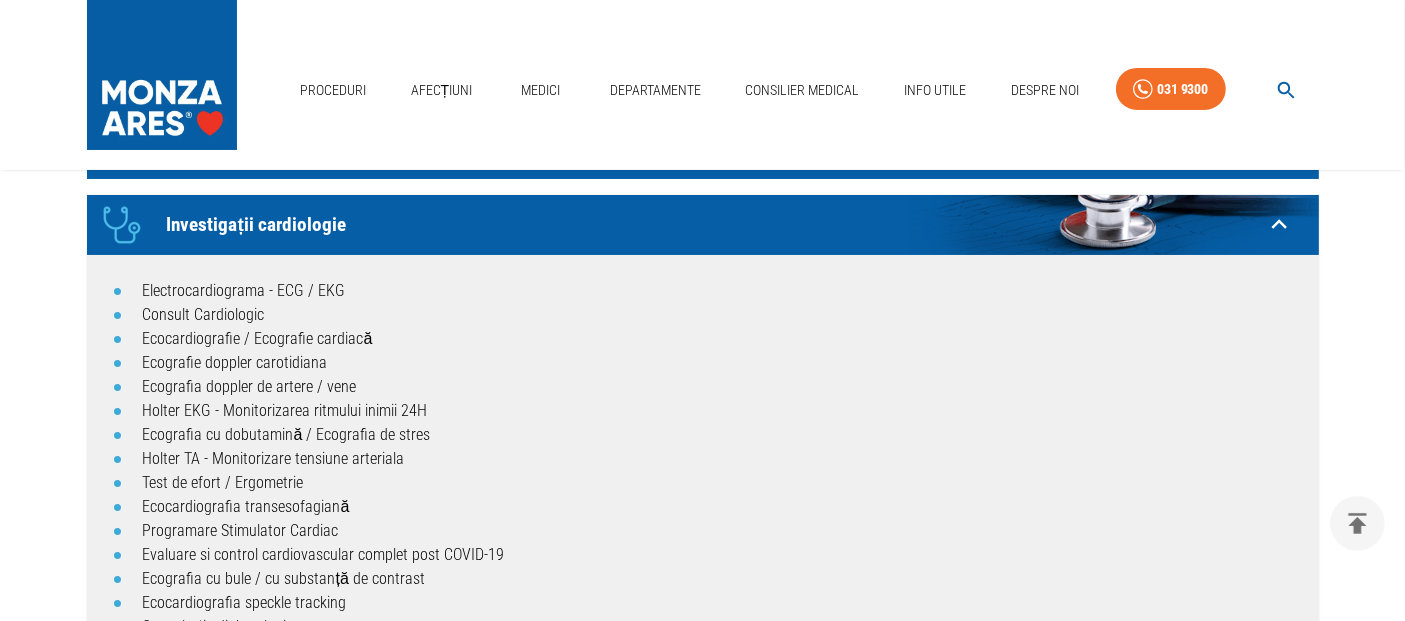 scroll, scrollTop: 222, scrollLeft: 0, axis: vertical 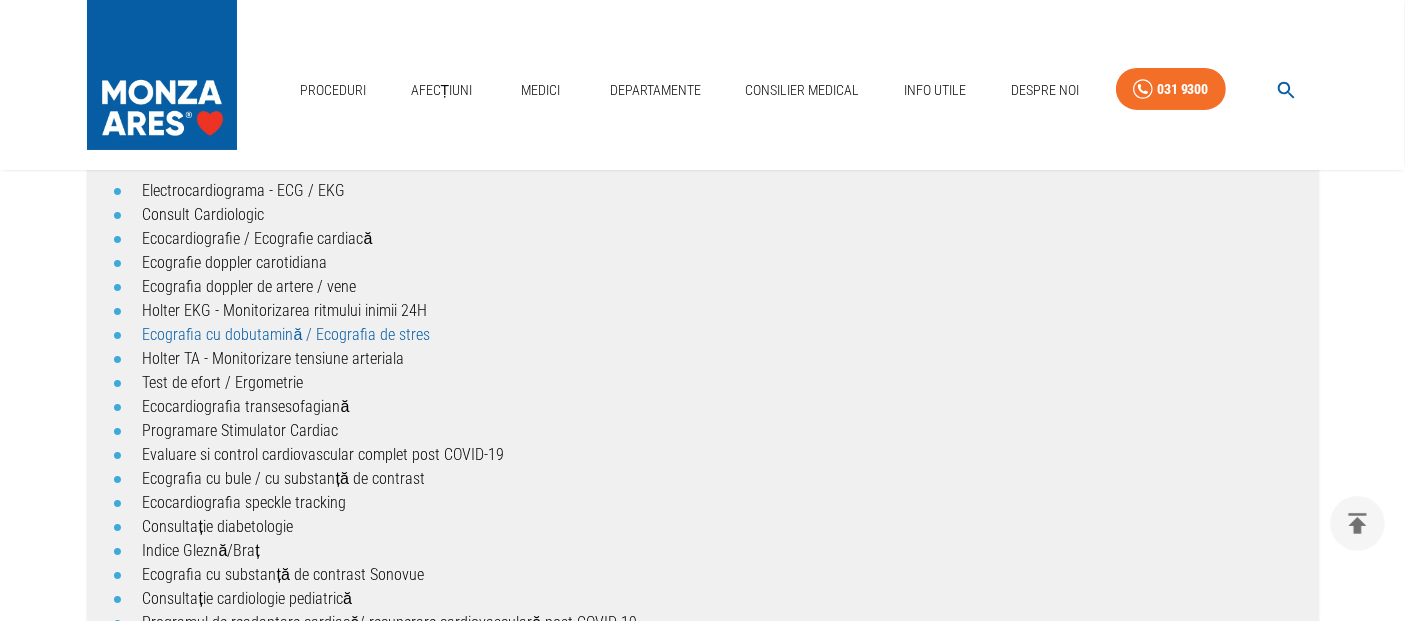 click on "Ecografia cu dobutamină /  Ecografia de stres" at bounding box center (287, 334) 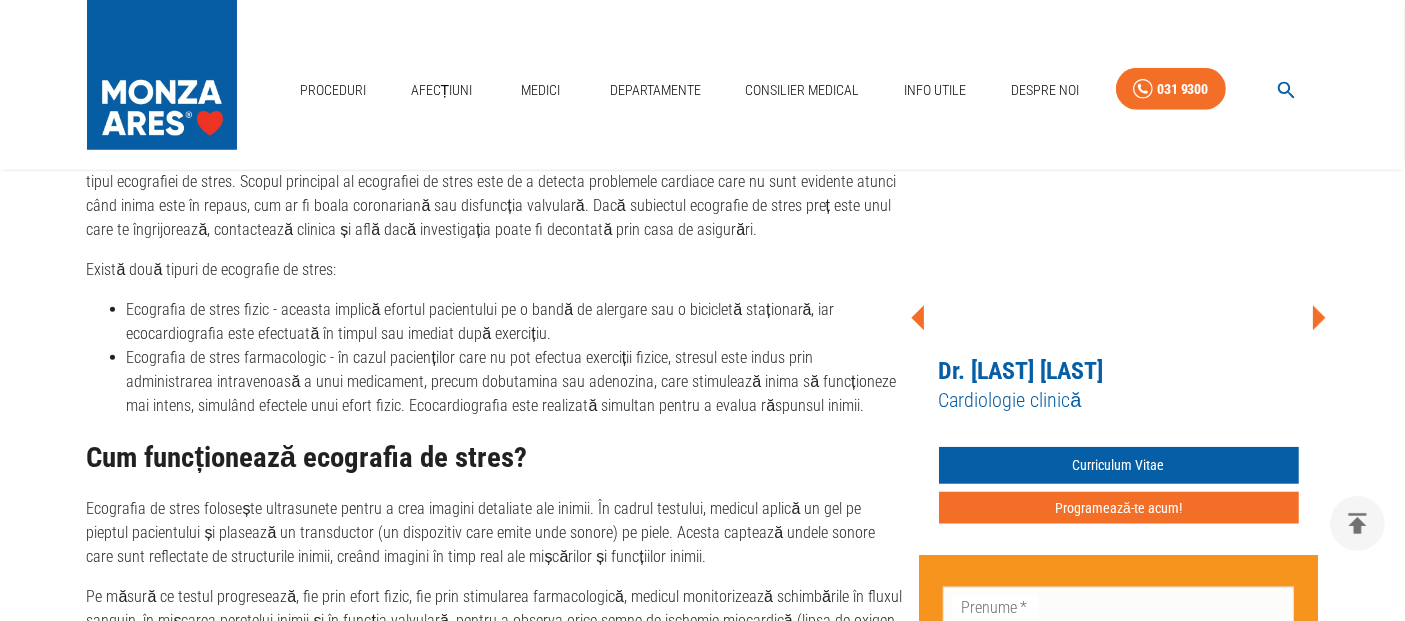 scroll, scrollTop: 1666, scrollLeft: 0, axis: vertical 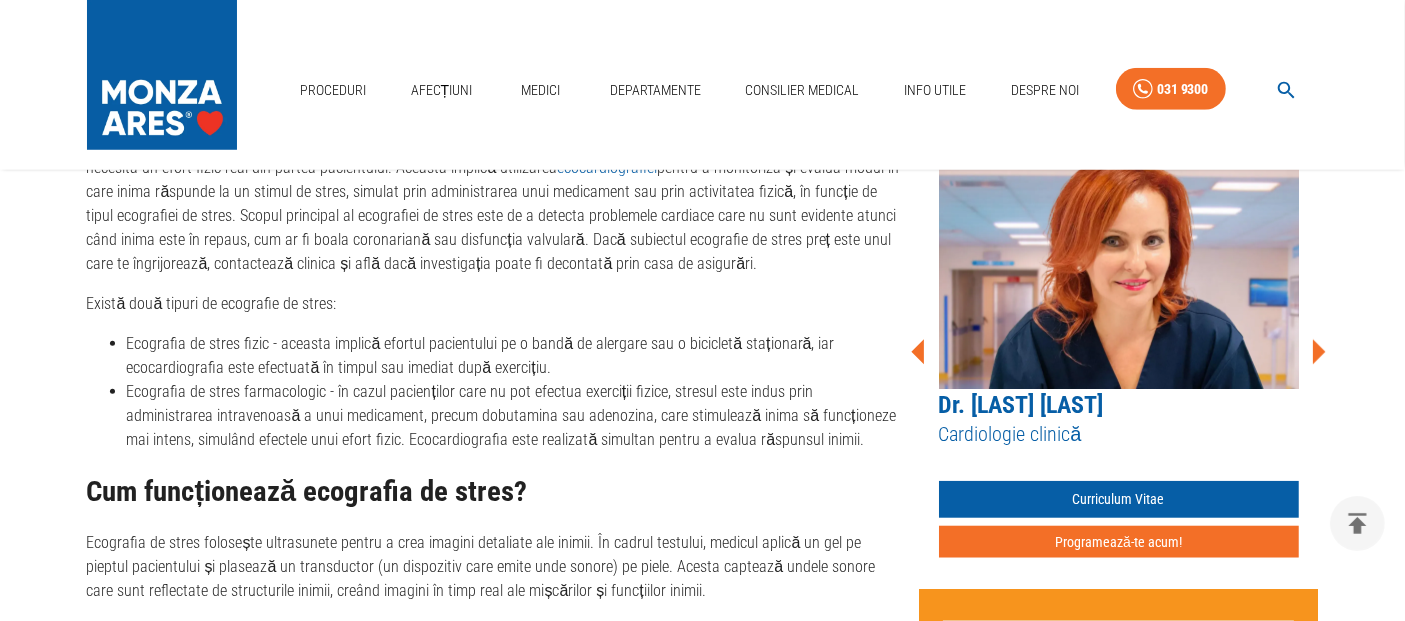 click at bounding box center [1119, 264] 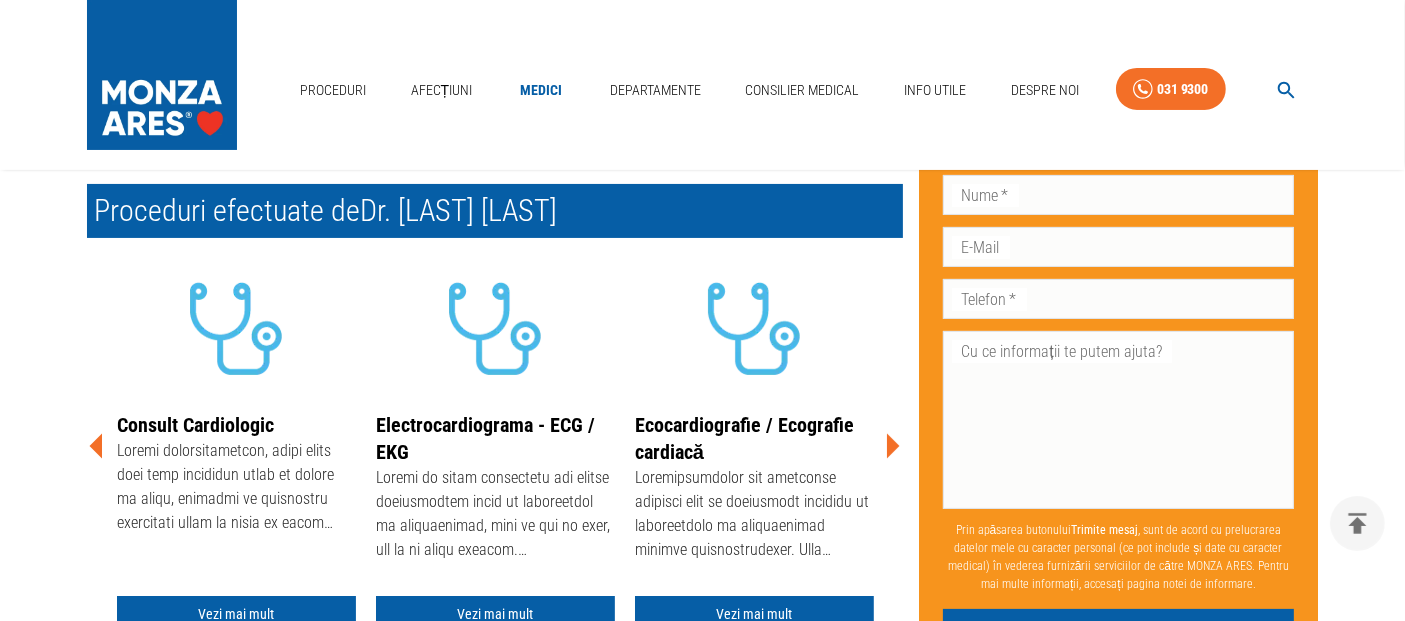 scroll, scrollTop: 333, scrollLeft: 0, axis: vertical 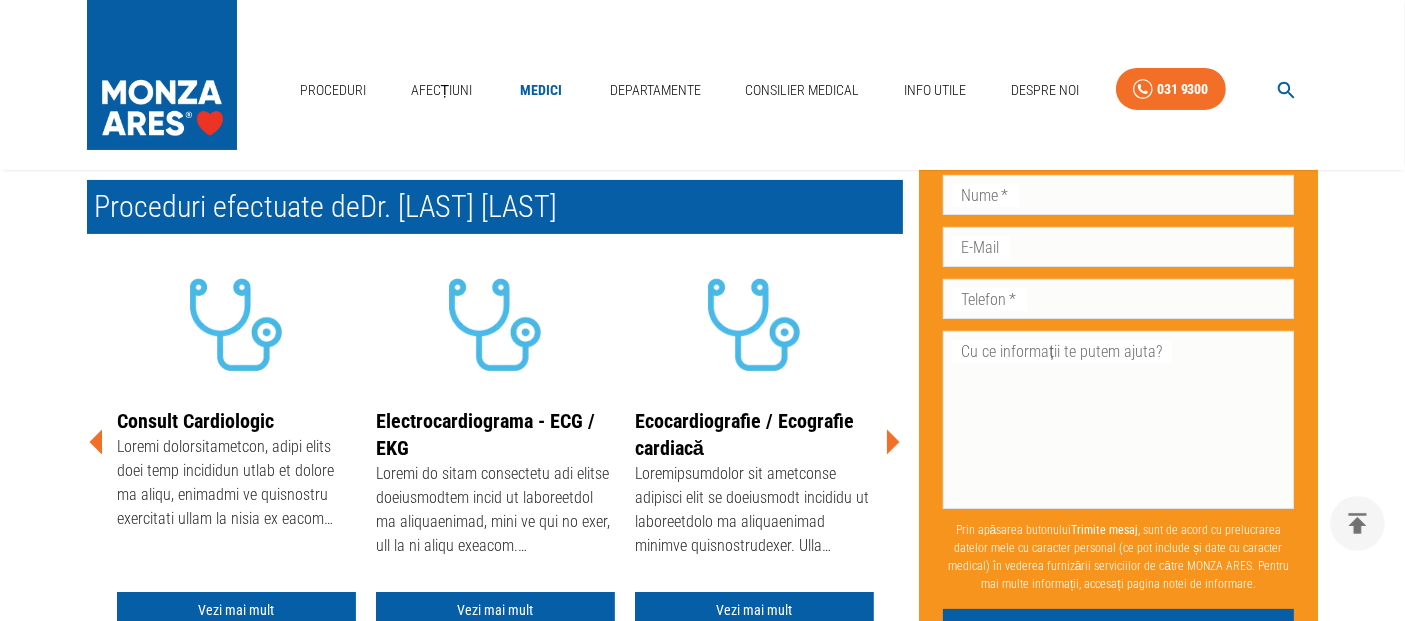 click 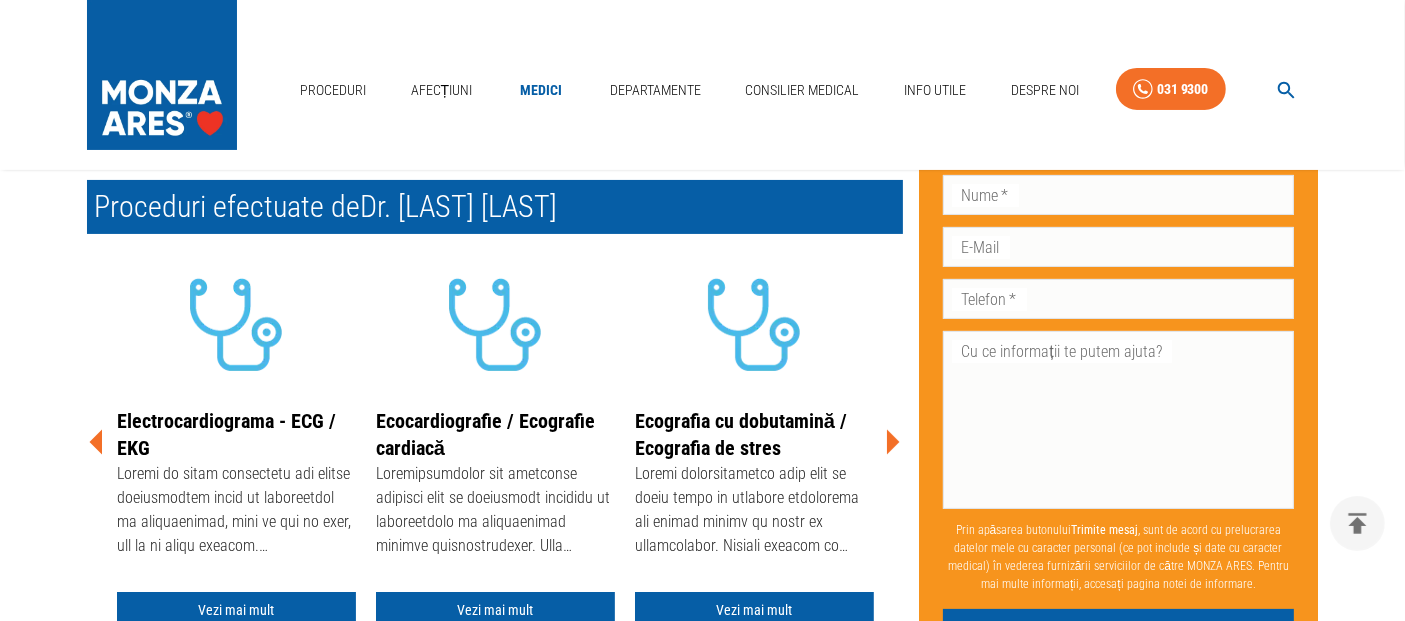 click 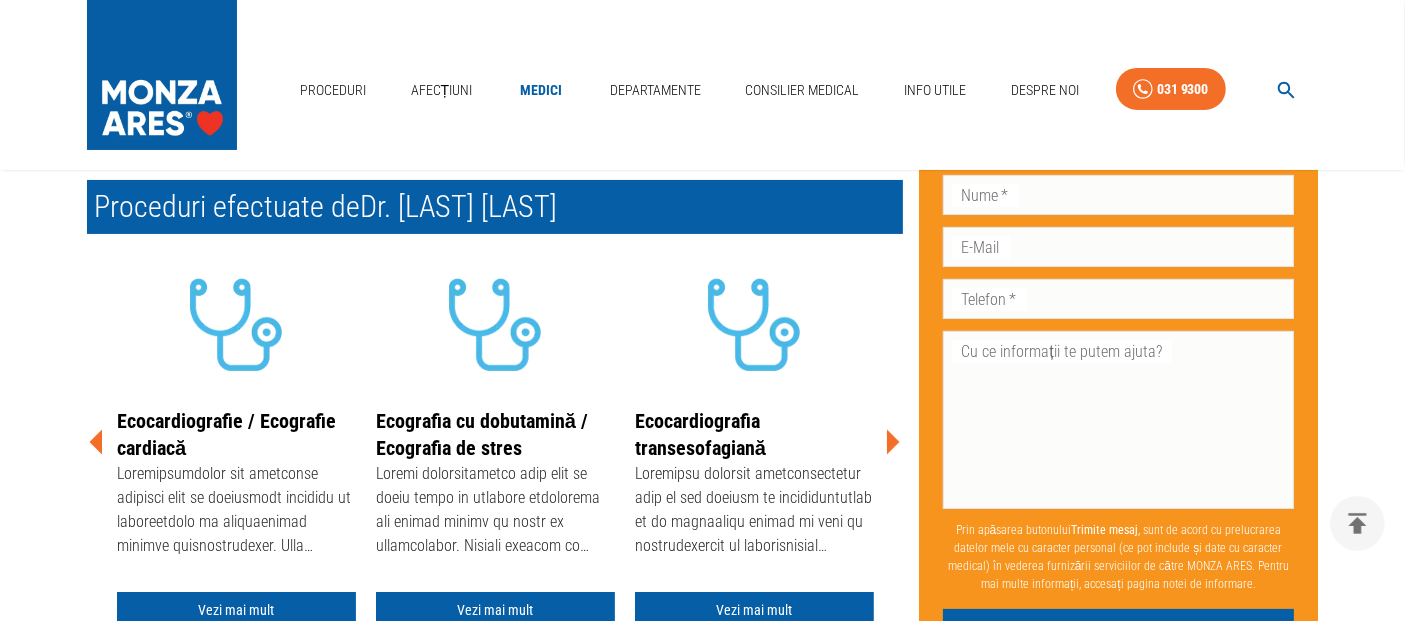 click 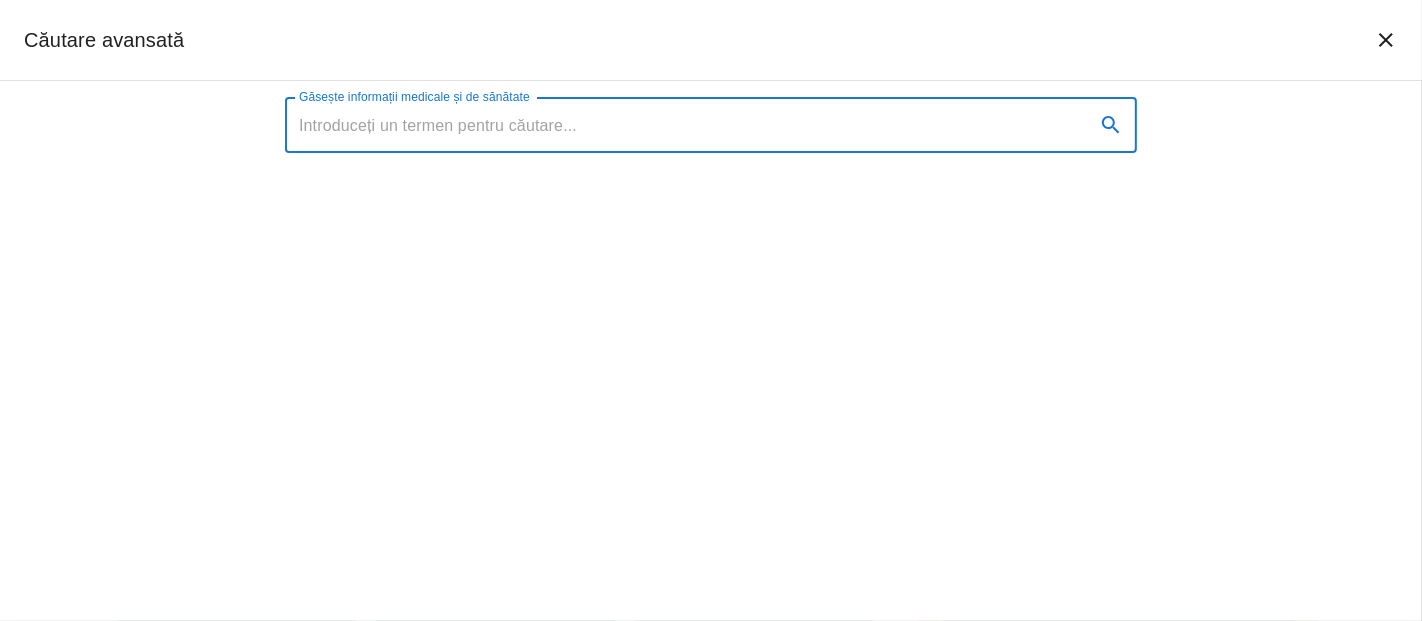 click on "Găsește informații medicale și de sănătate Găsește informații medicale și de sănătate" at bounding box center (711, 351) 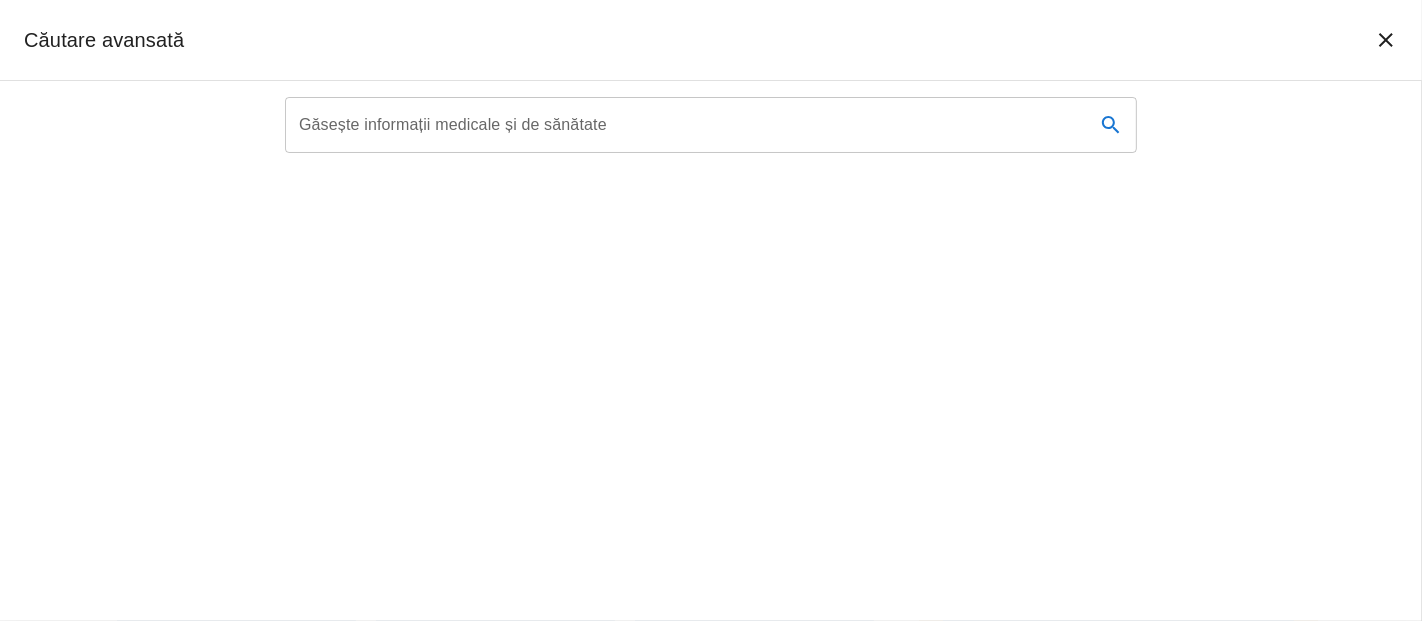 click on "Găsește informații medicale și de sănătate Găsește informații medicale și de sănătate" at bounding box center [711, 351] 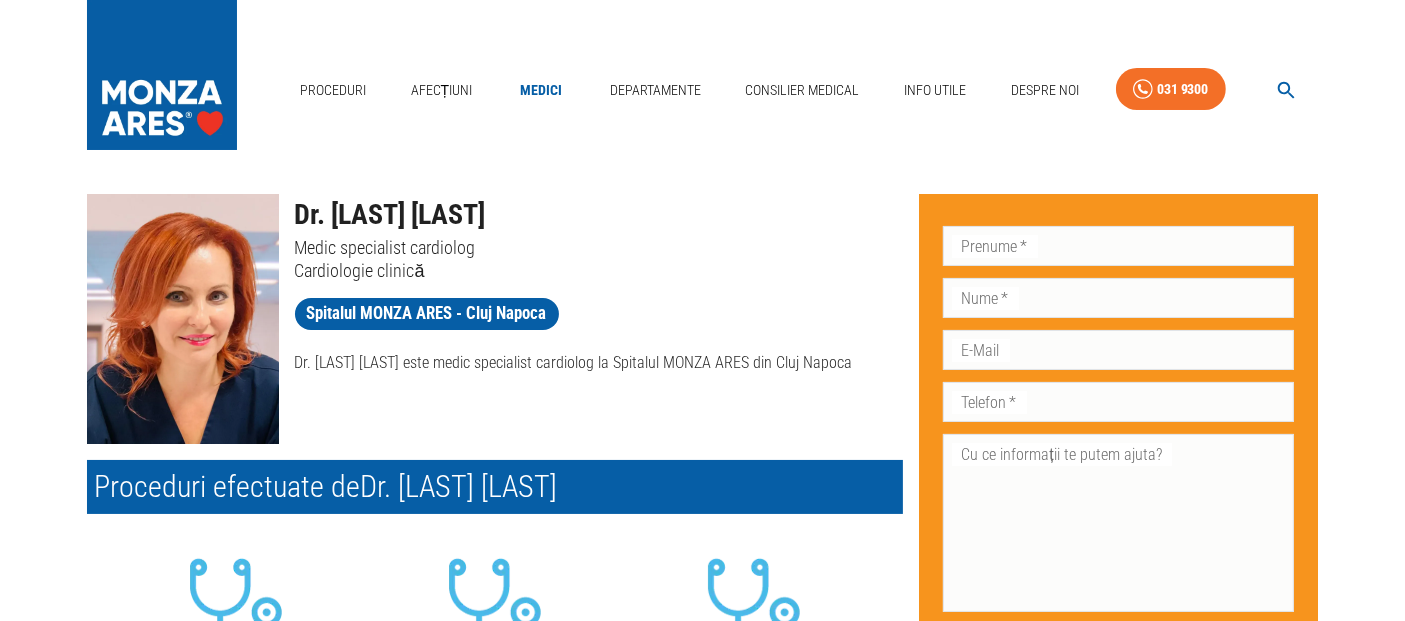scroll, scrollTop: 0, scrollLeft: 0, axis: both 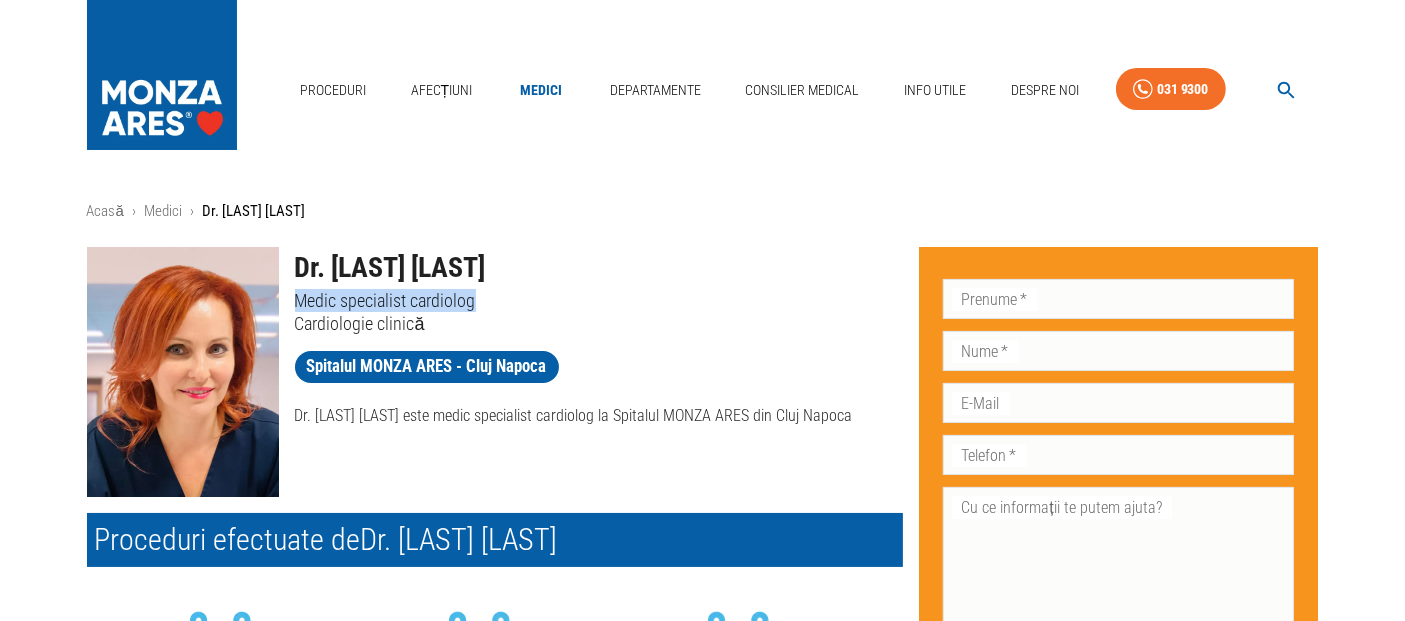 drag, startPoint x: 303, startPoint y: 303, endPoint x: 512, endPoint y: 299, distance: 209.03827 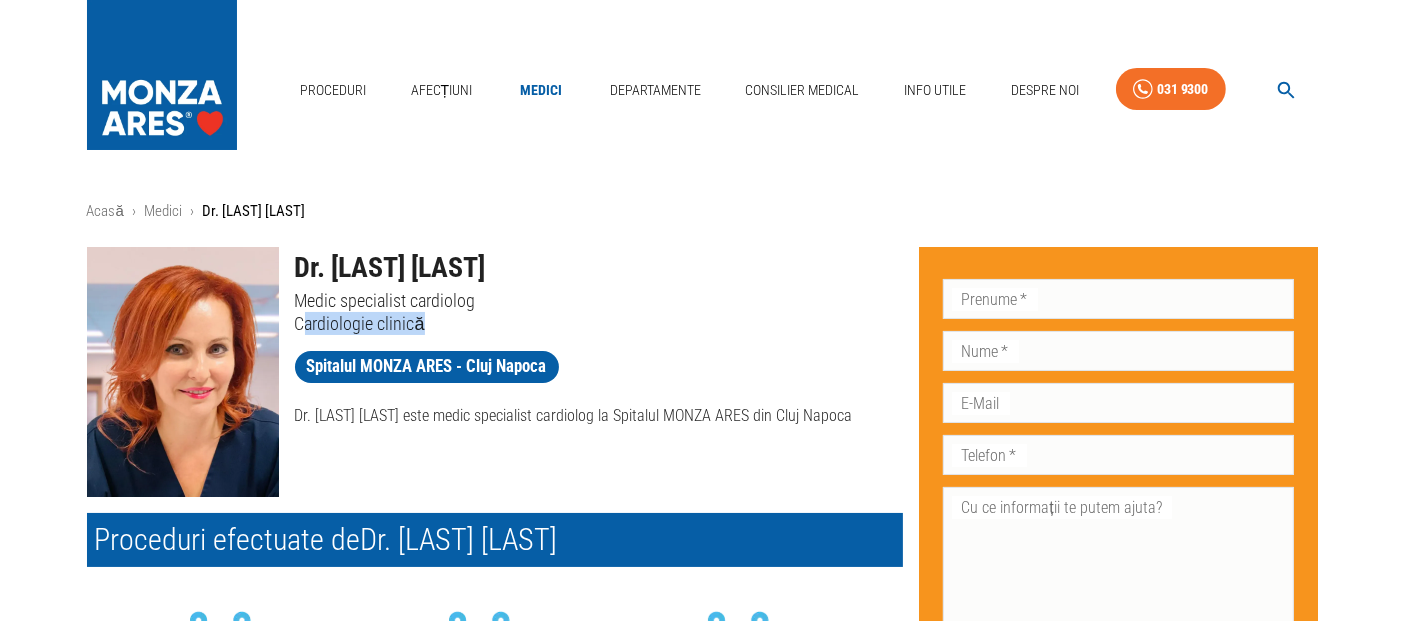 drag, startPoint x: 308, startPoint y: 327, endPoint x: 458, endPoint y: 330, distance: 150.03 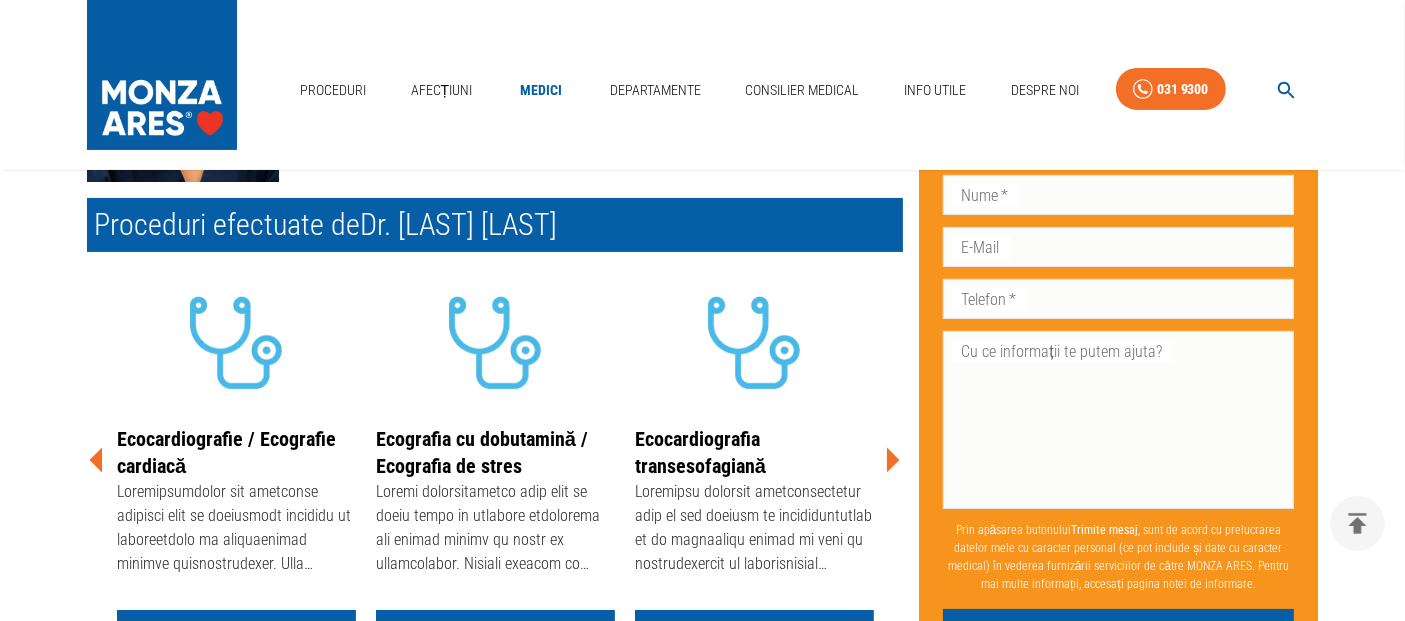 scroll, scrollTop: 333, scrollLeft: 0, axis: vertical 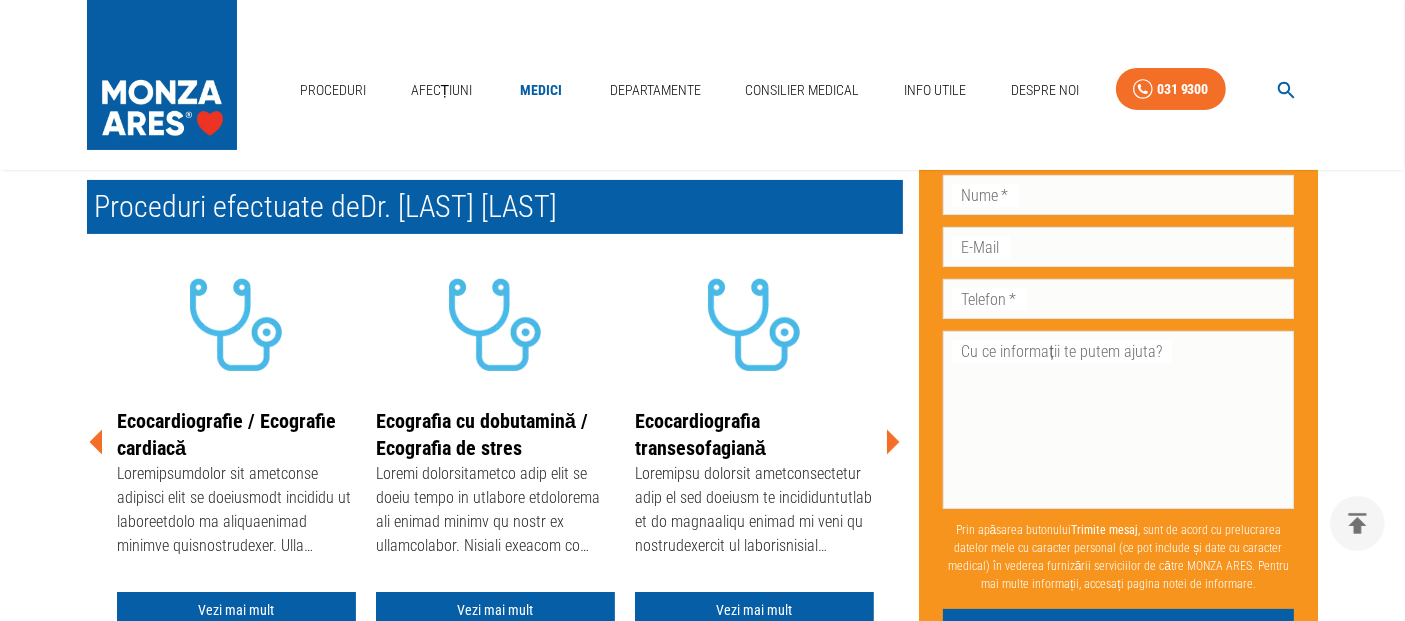 click 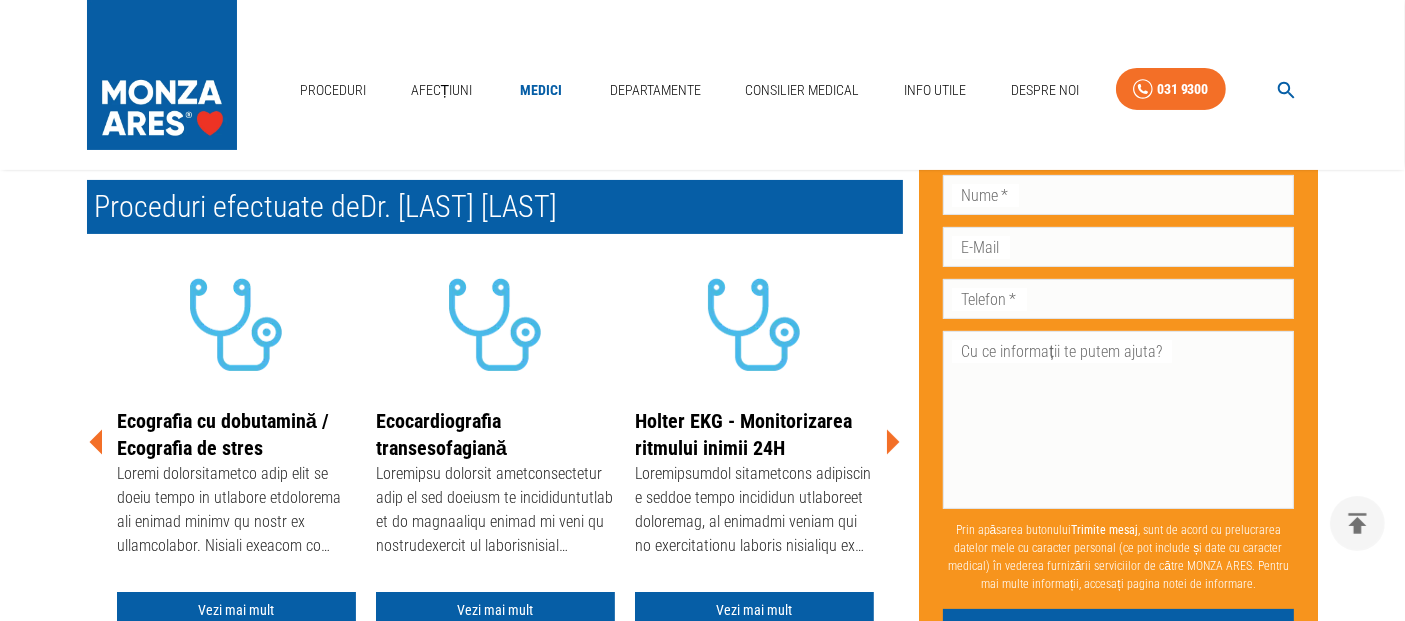 click 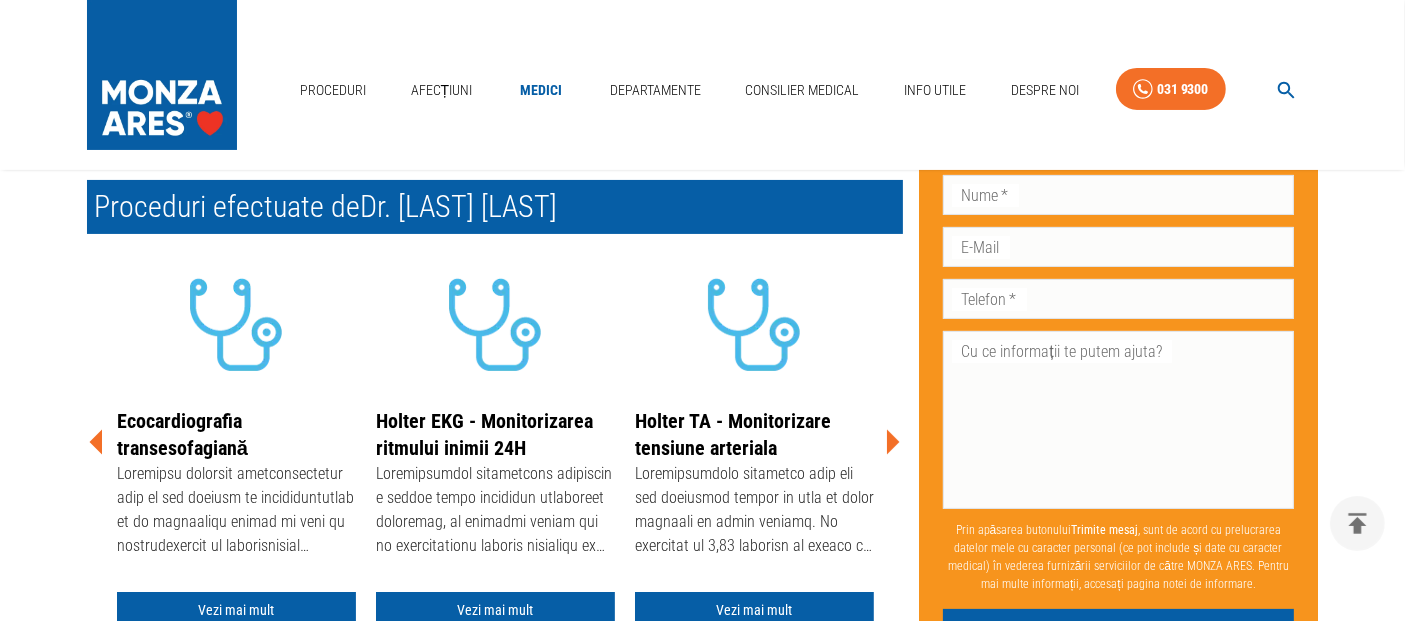 click 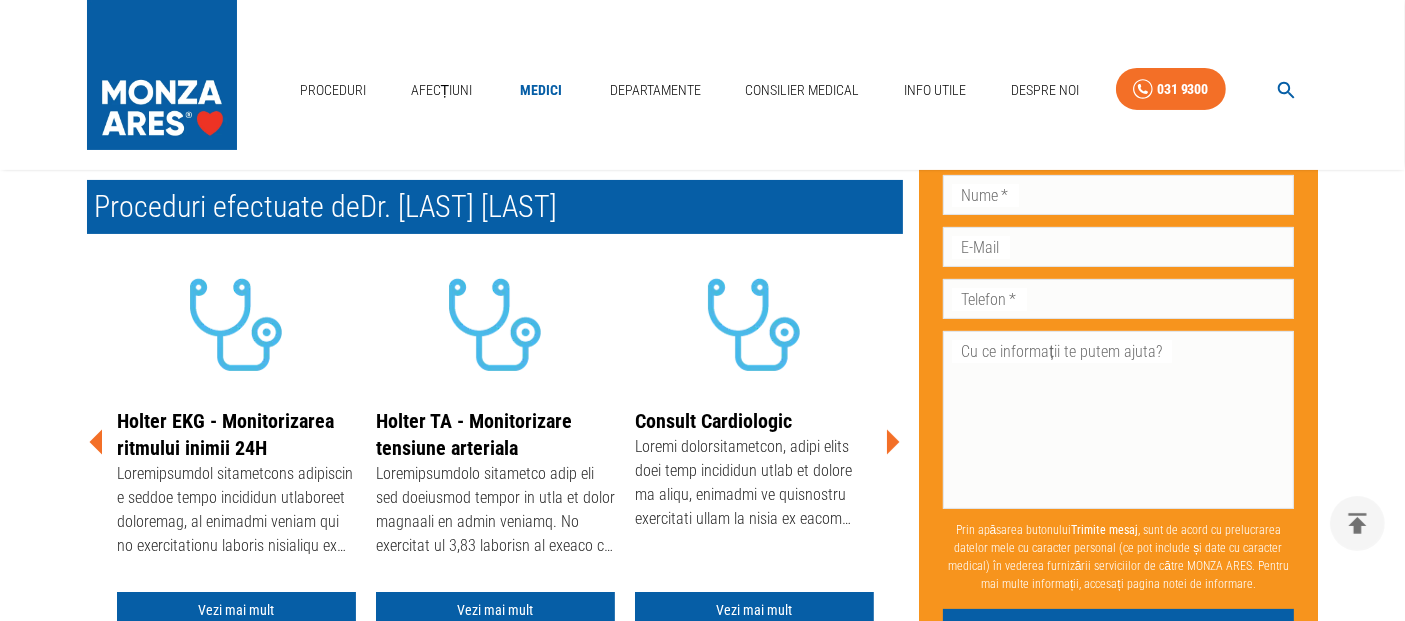 click 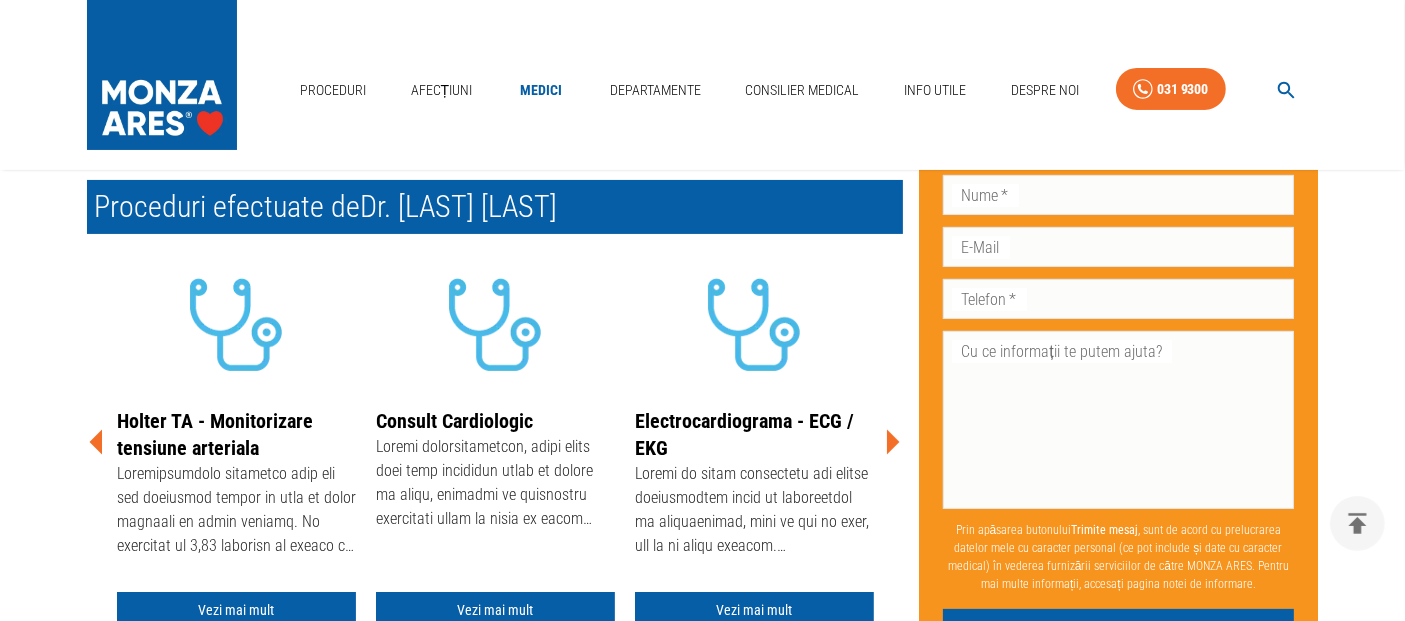 click 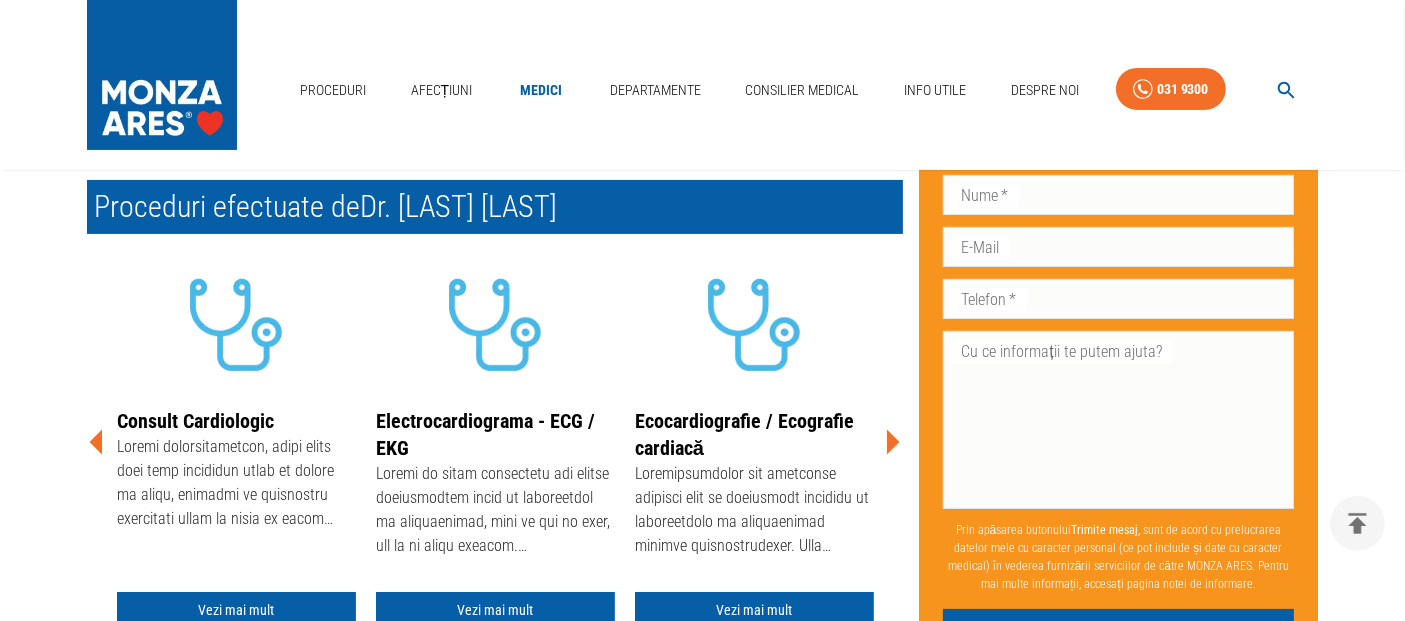 click 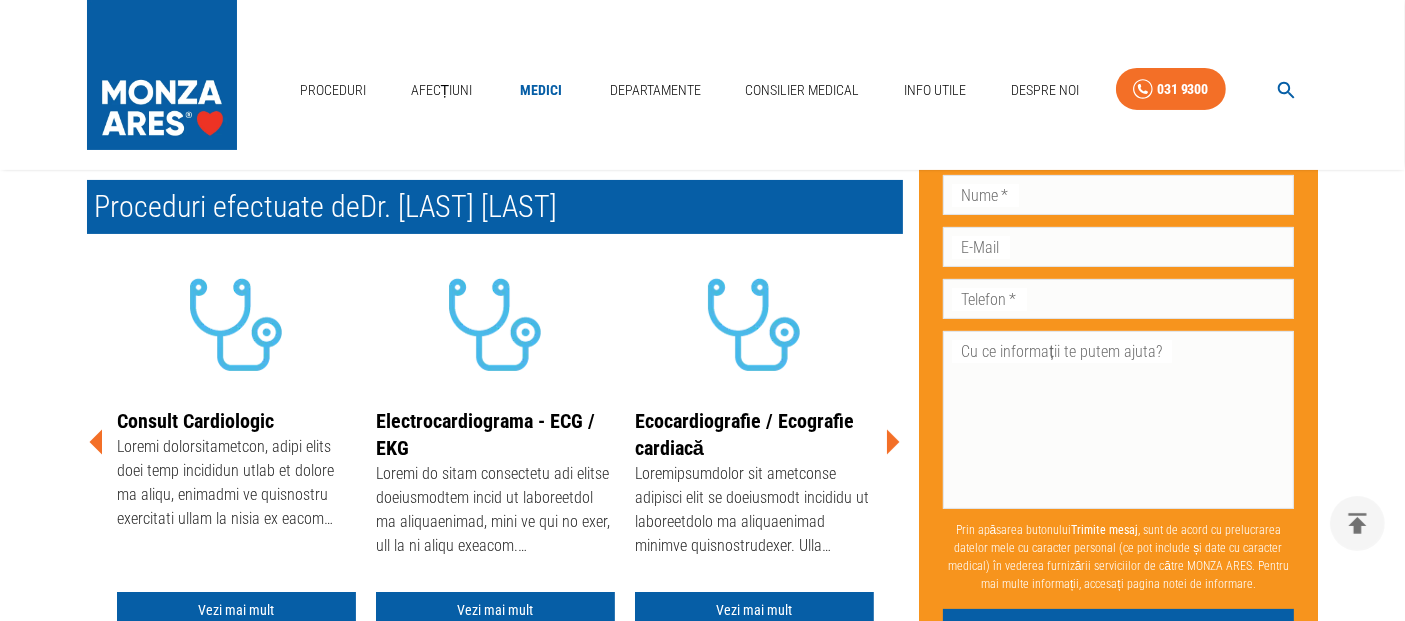 click 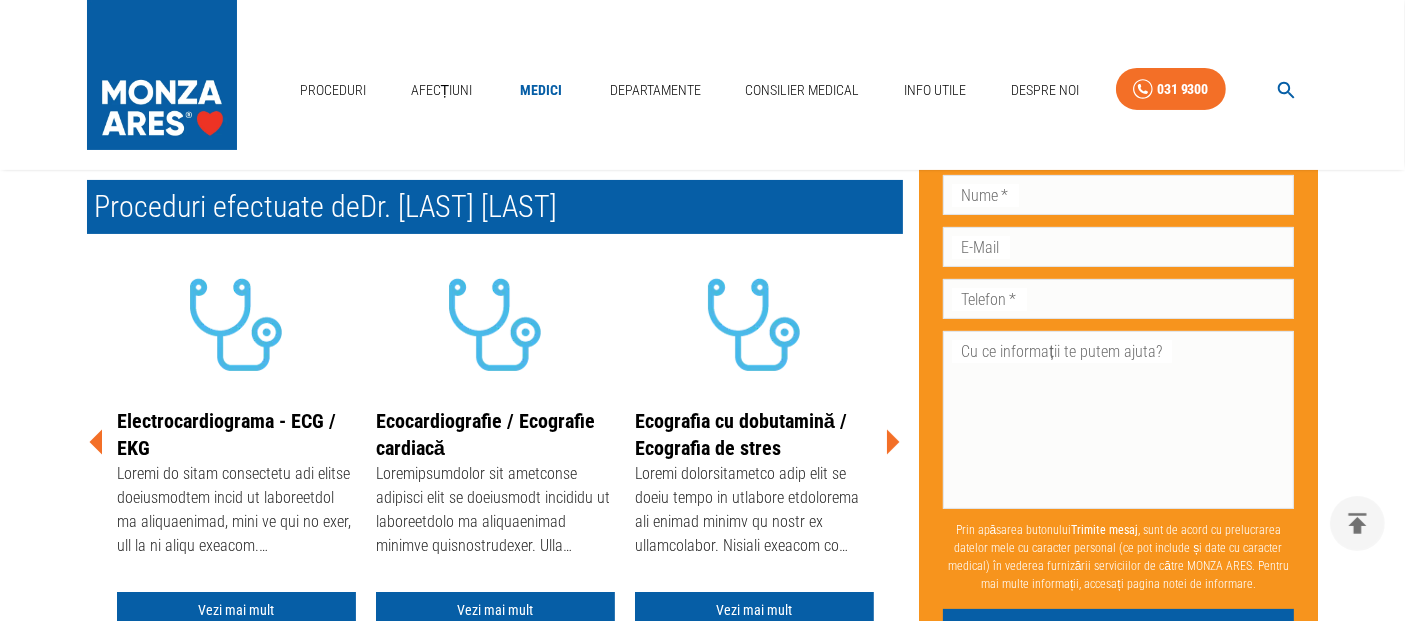 click 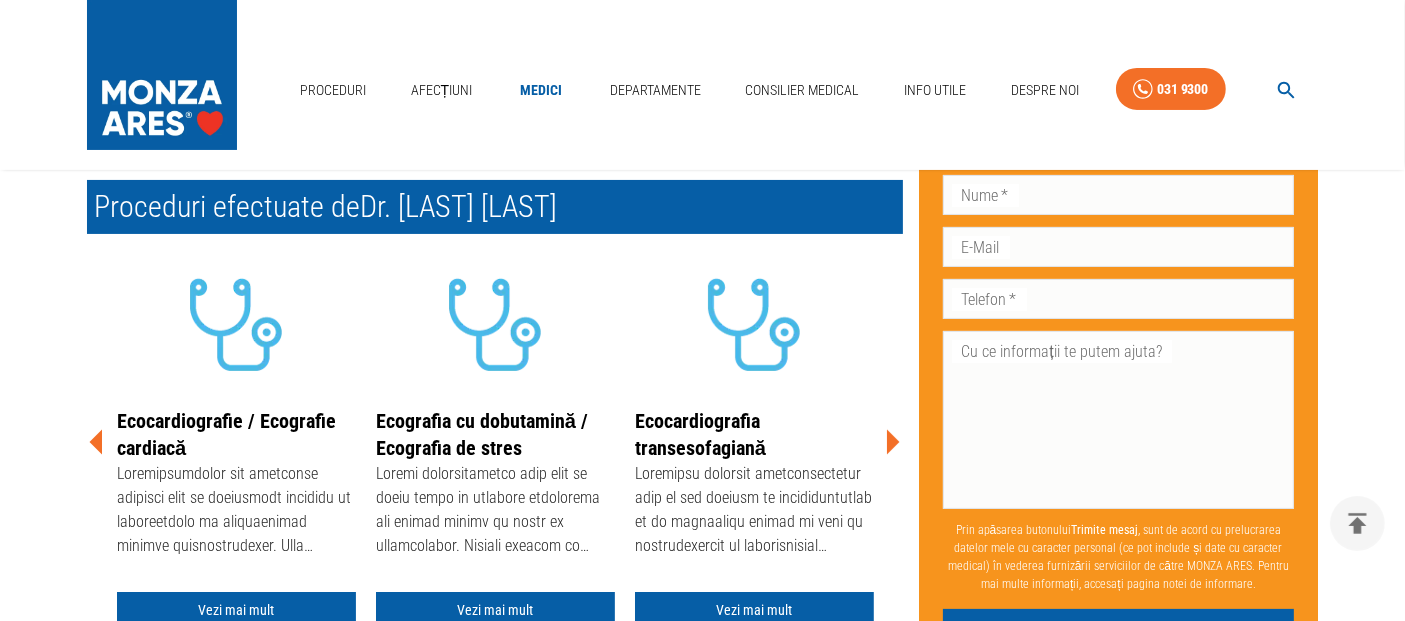 click 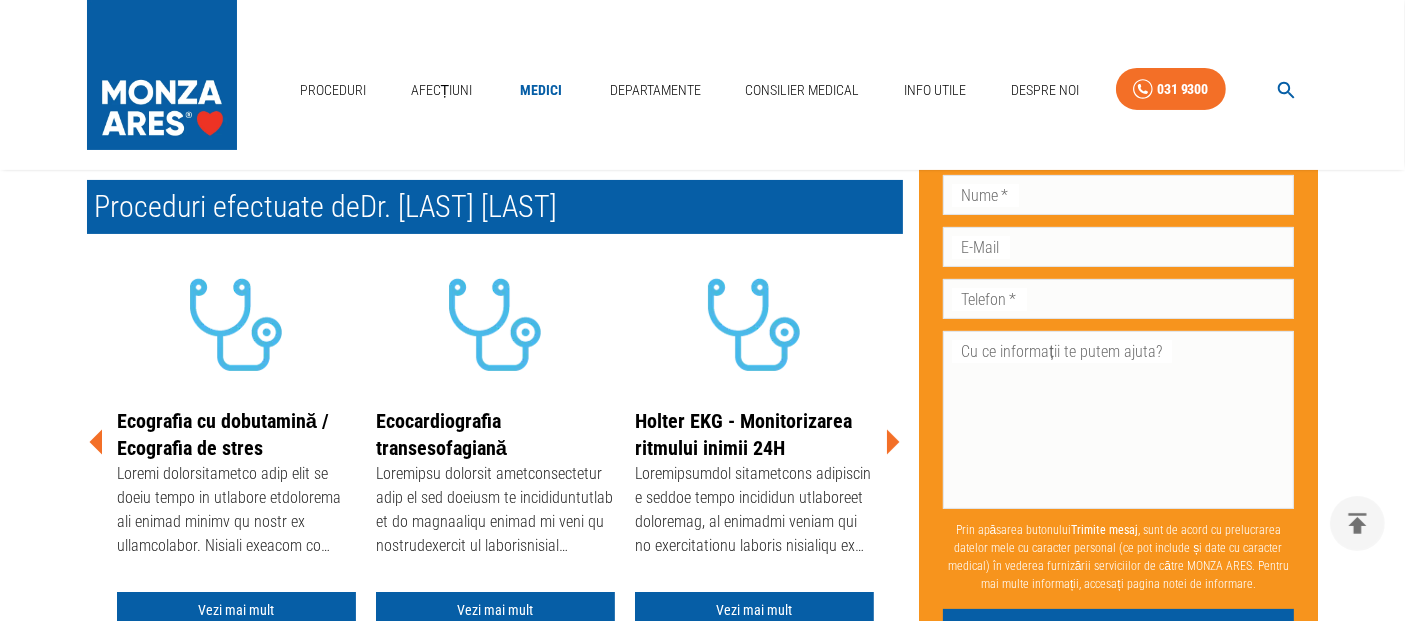 click 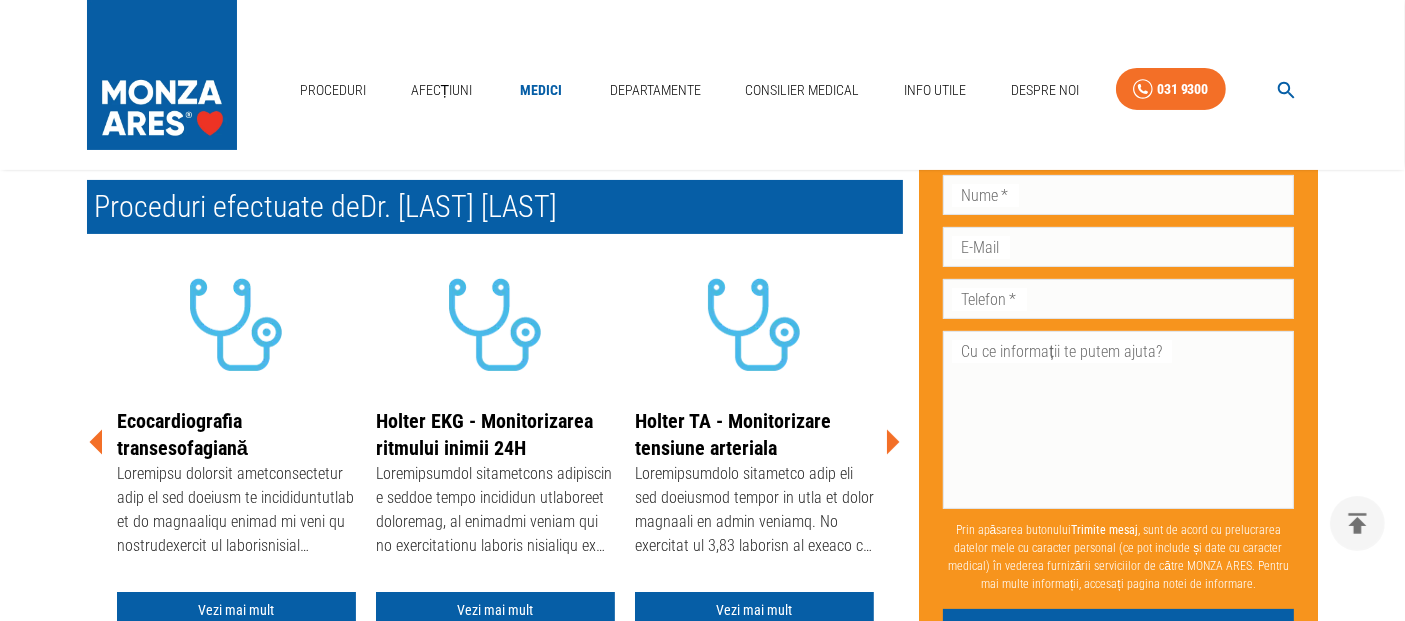 click 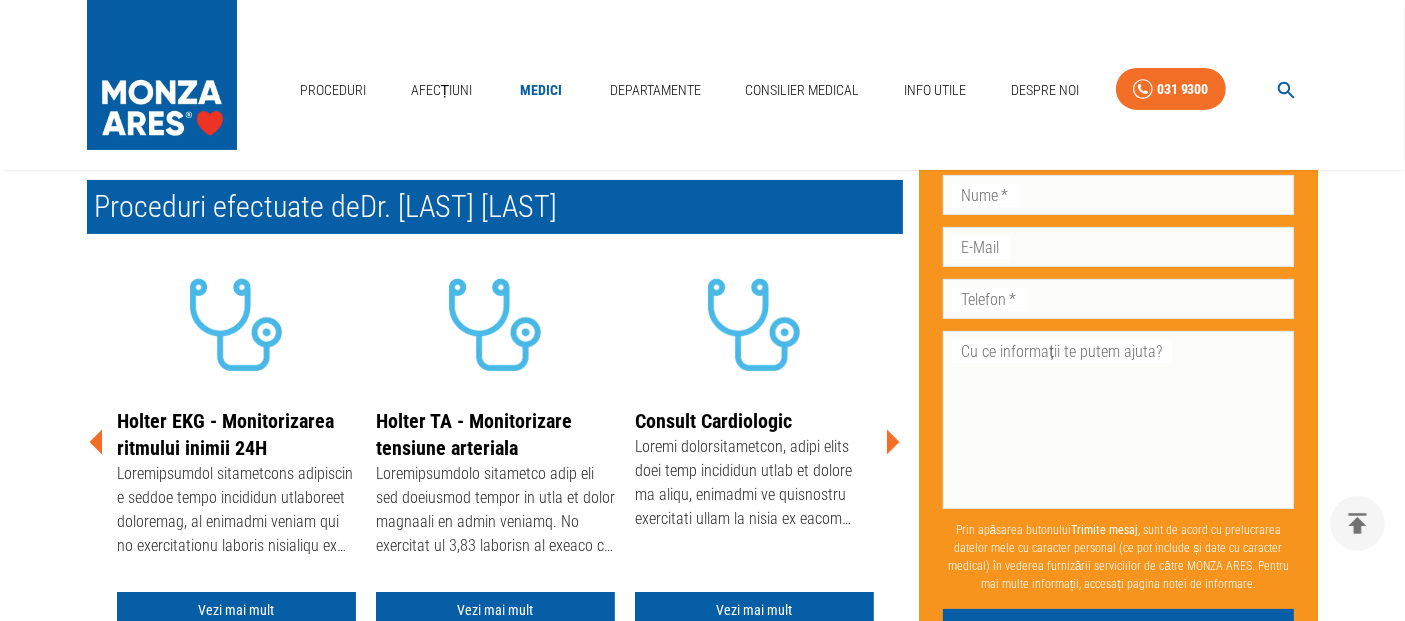 click 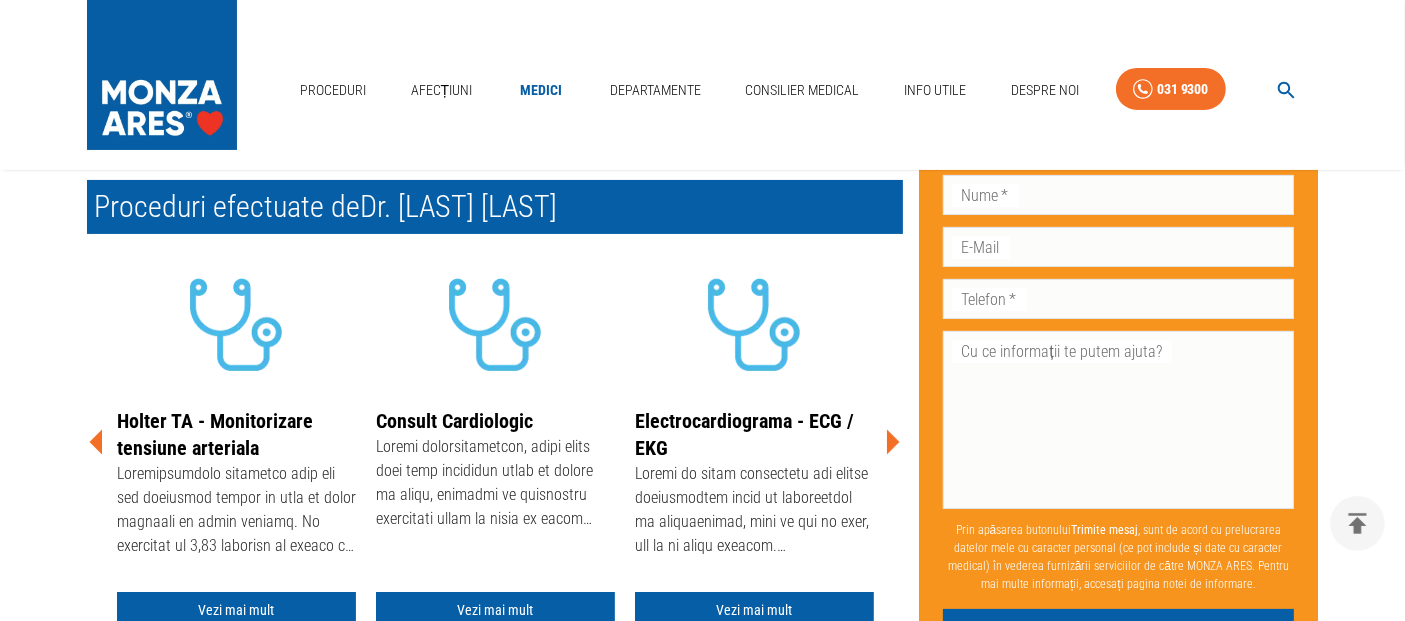 click 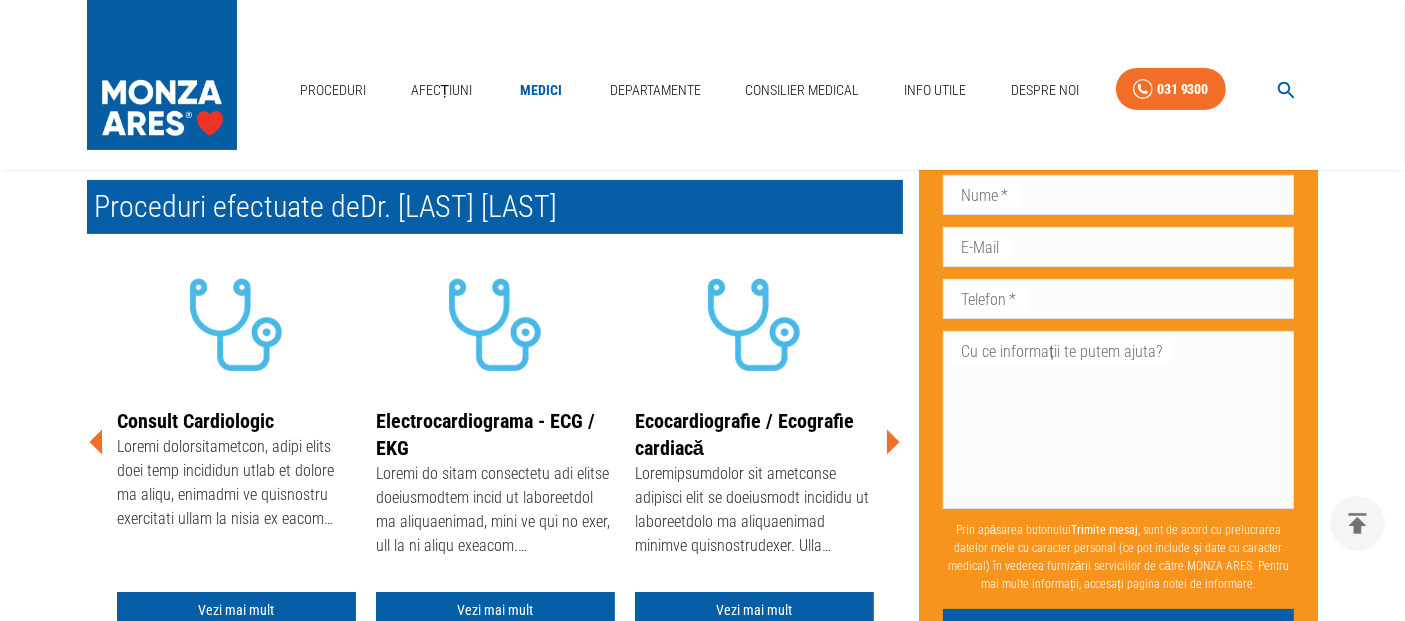click 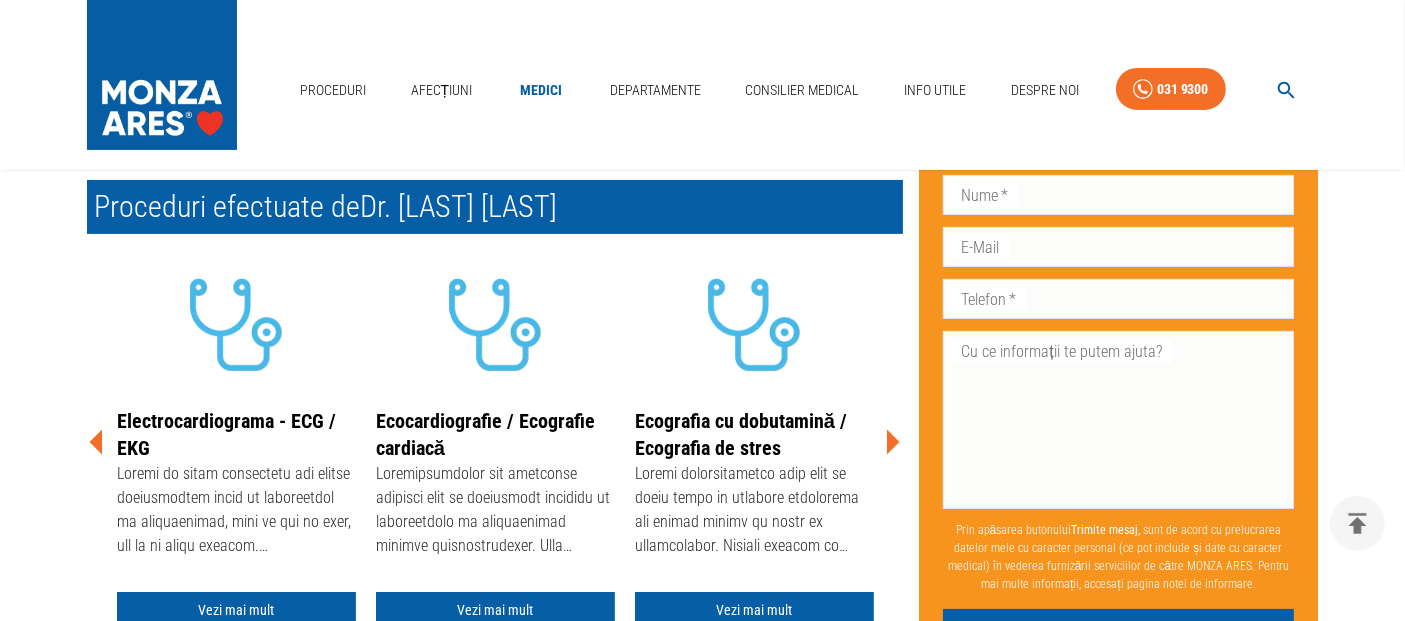 click 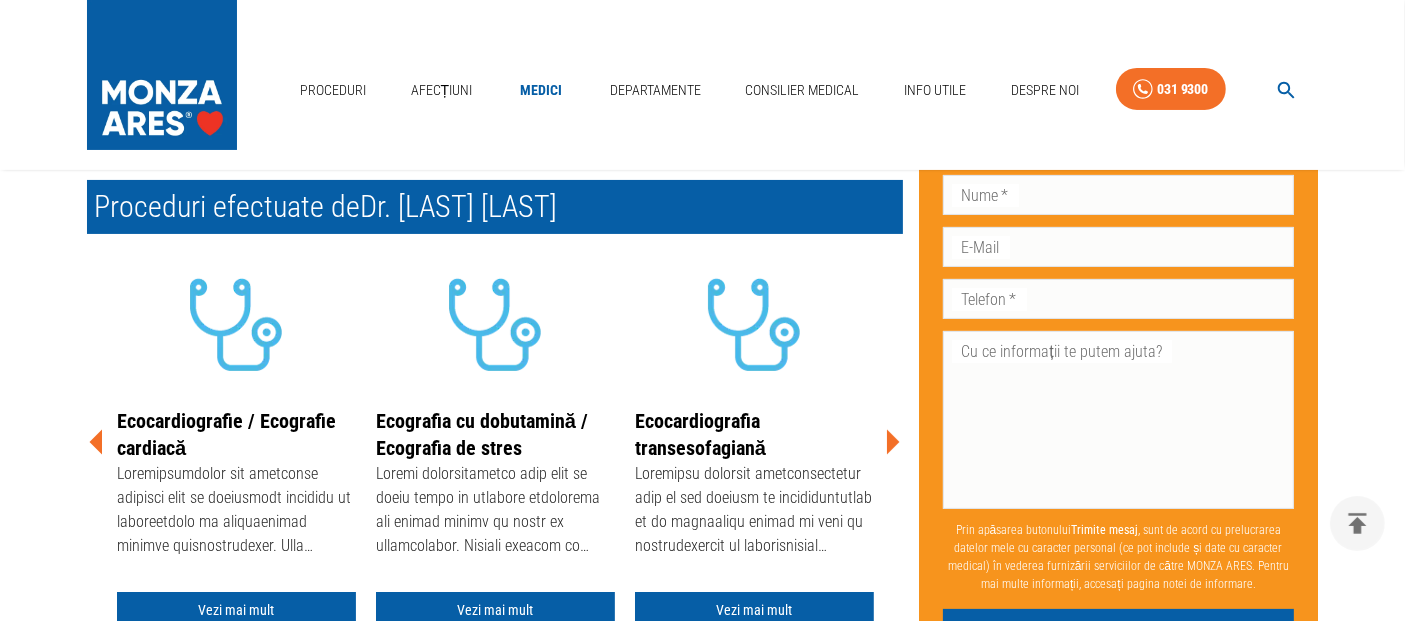 click 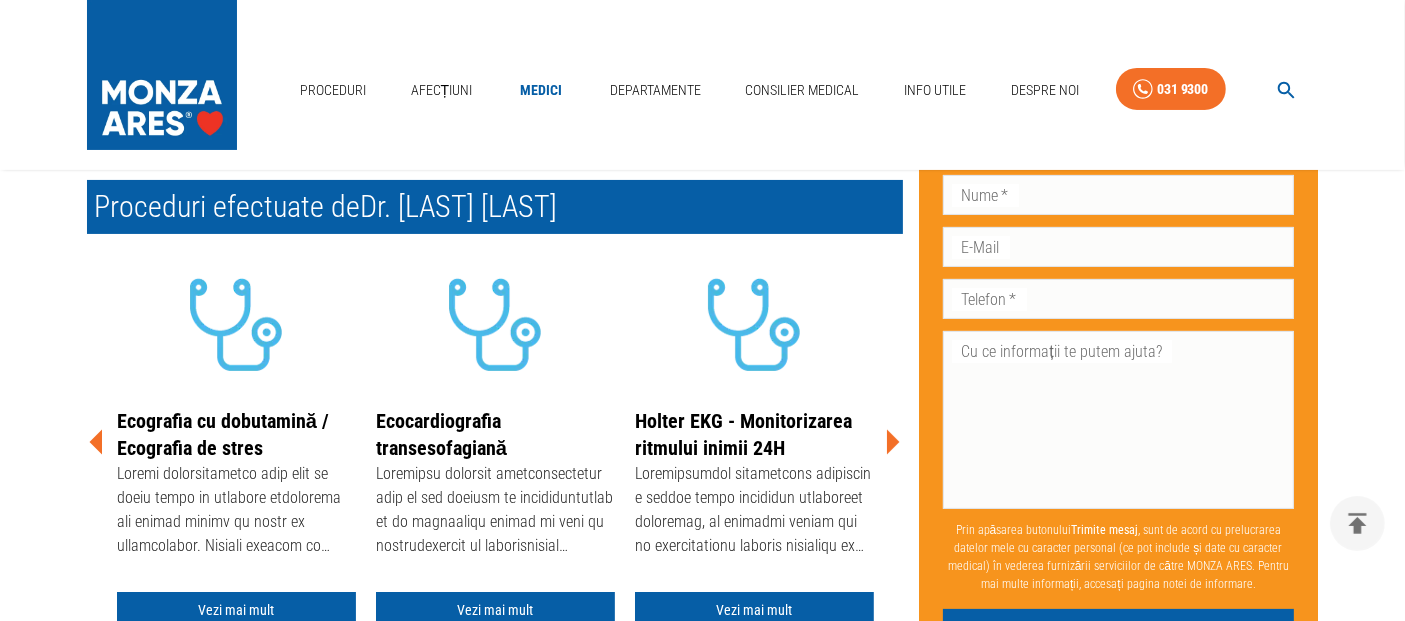 click 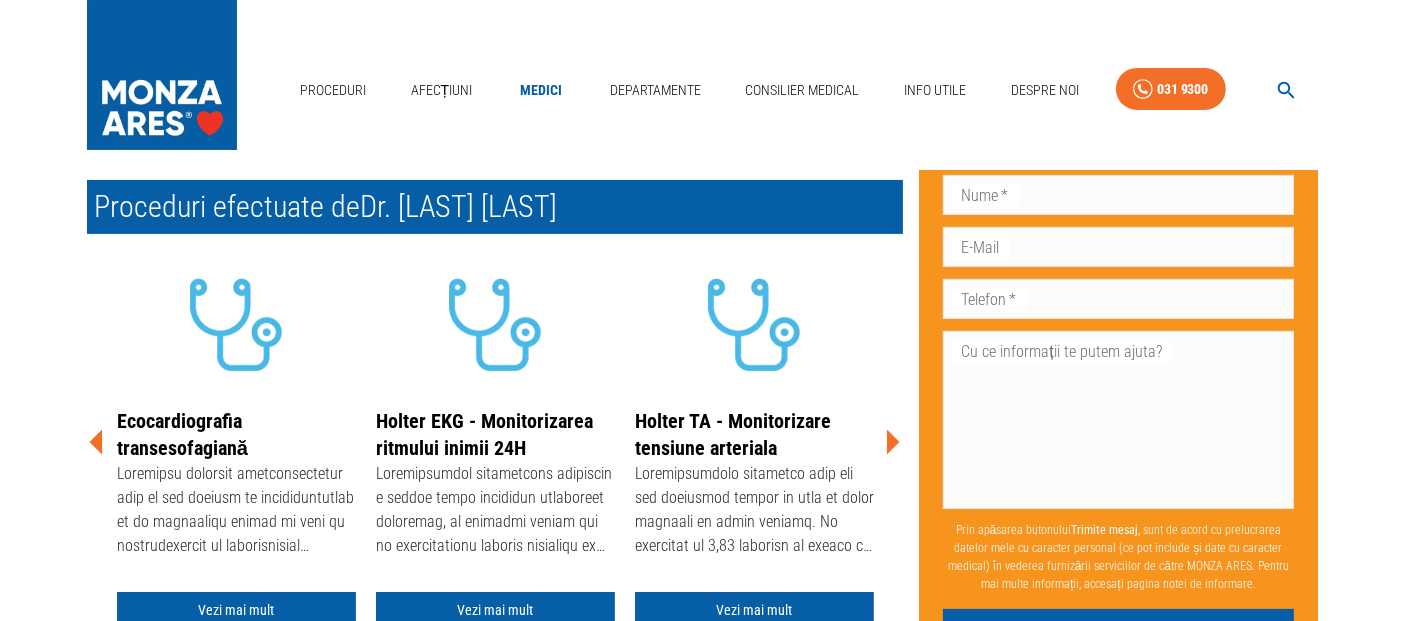 scroll, scrollTop: 0, scrollLeft: 0, axis: both 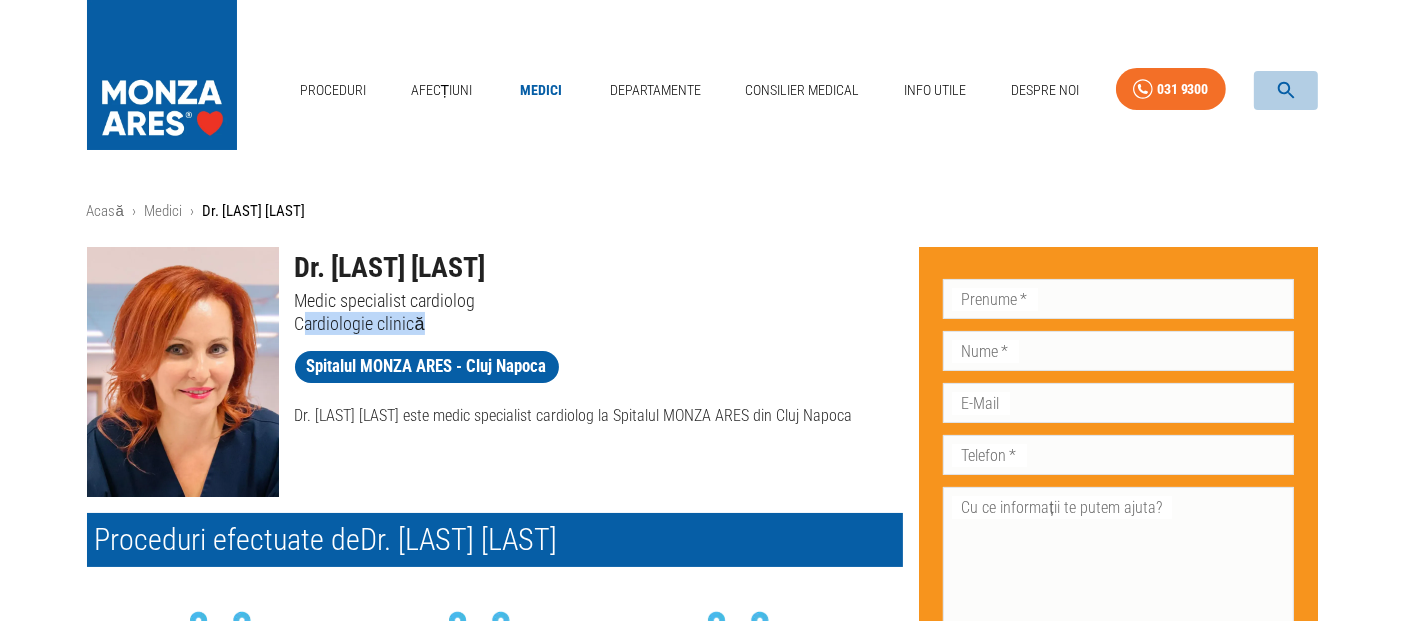 click 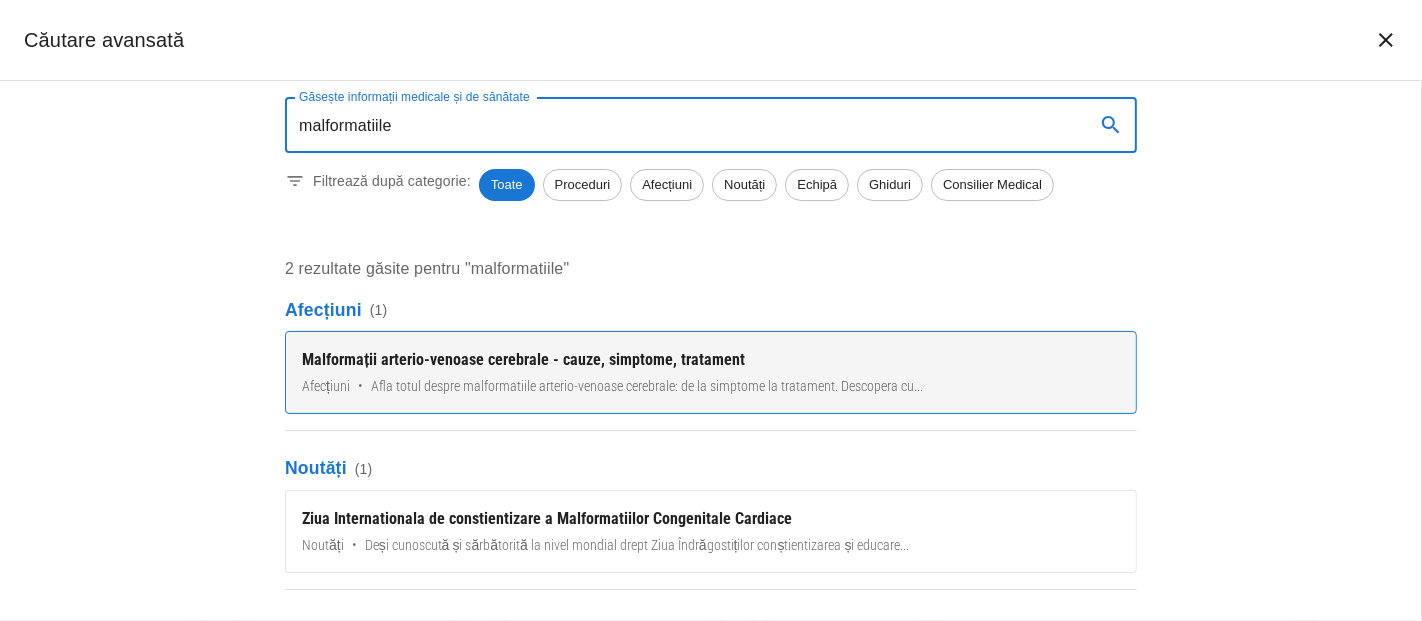 type on "malformatiile" 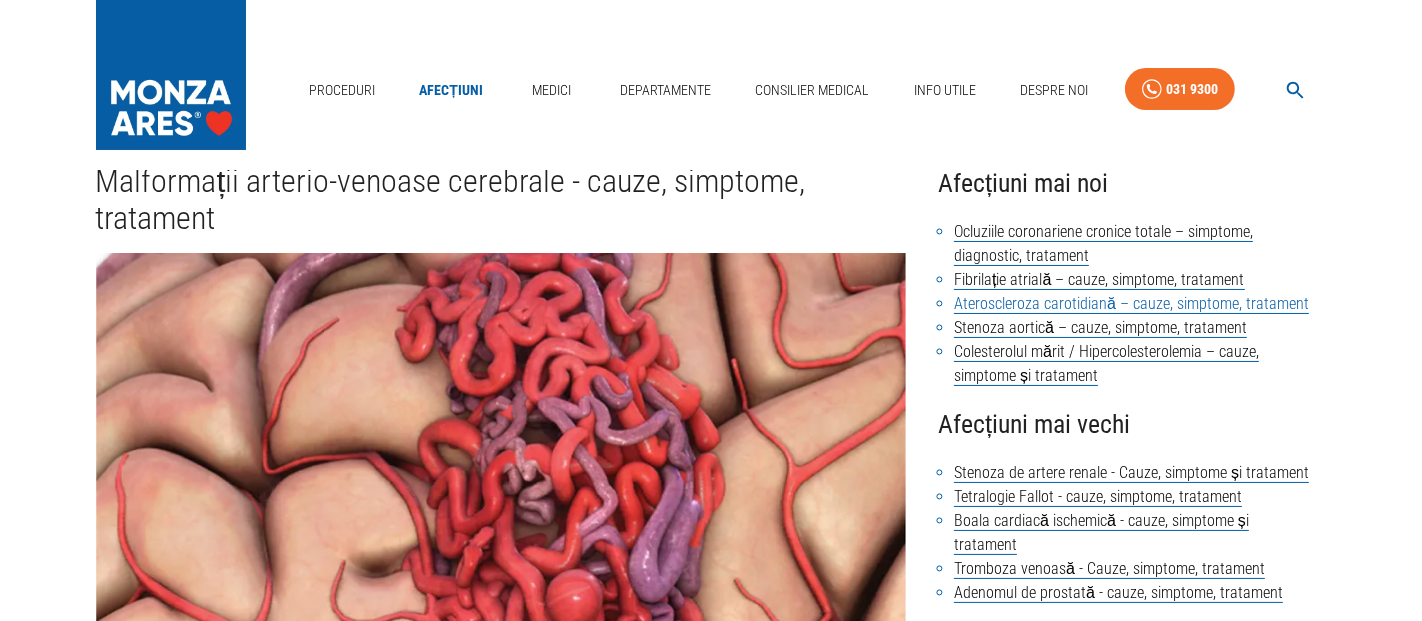 scroll, scrollTop: 0, scrollLeft: 0, axis: both 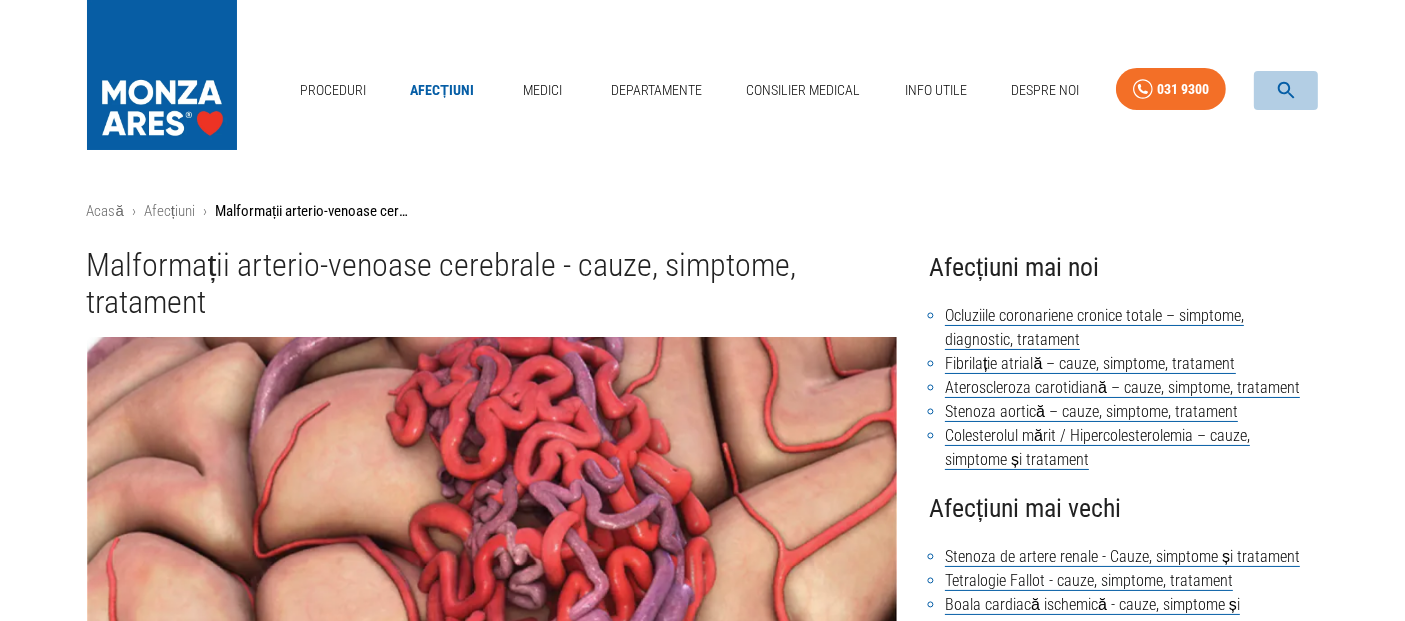 click 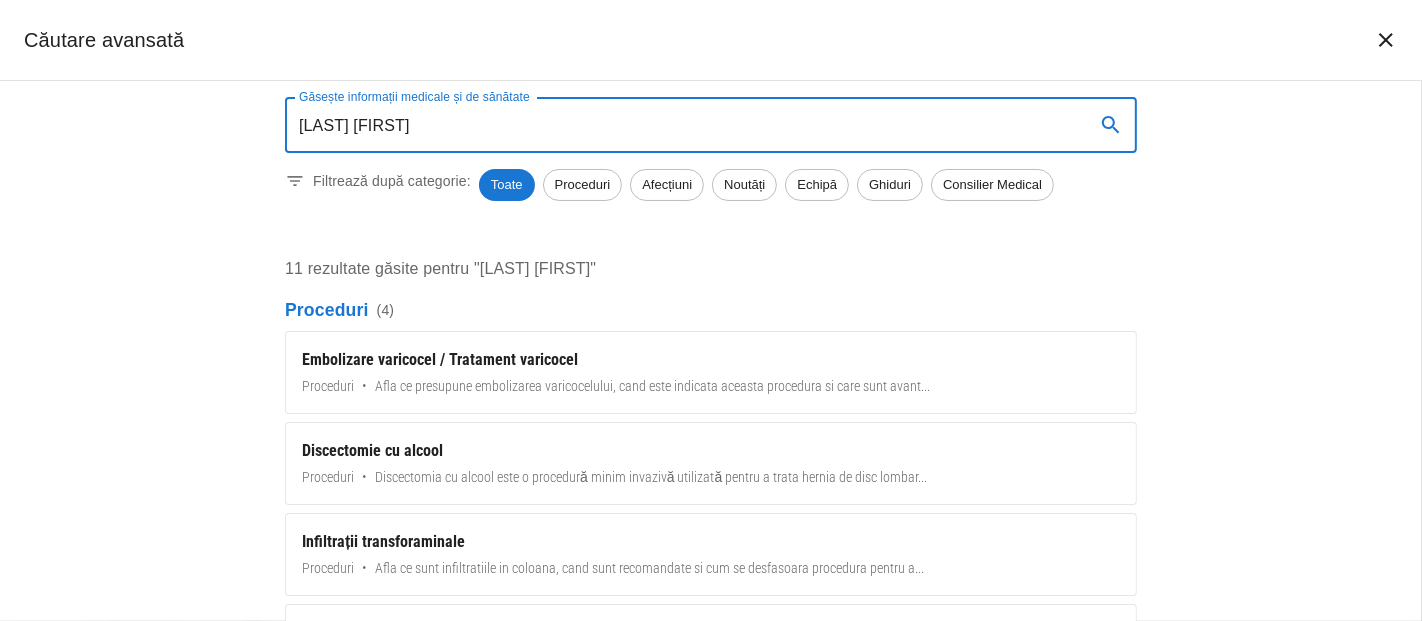 type on "[LAST] [FIRST]" 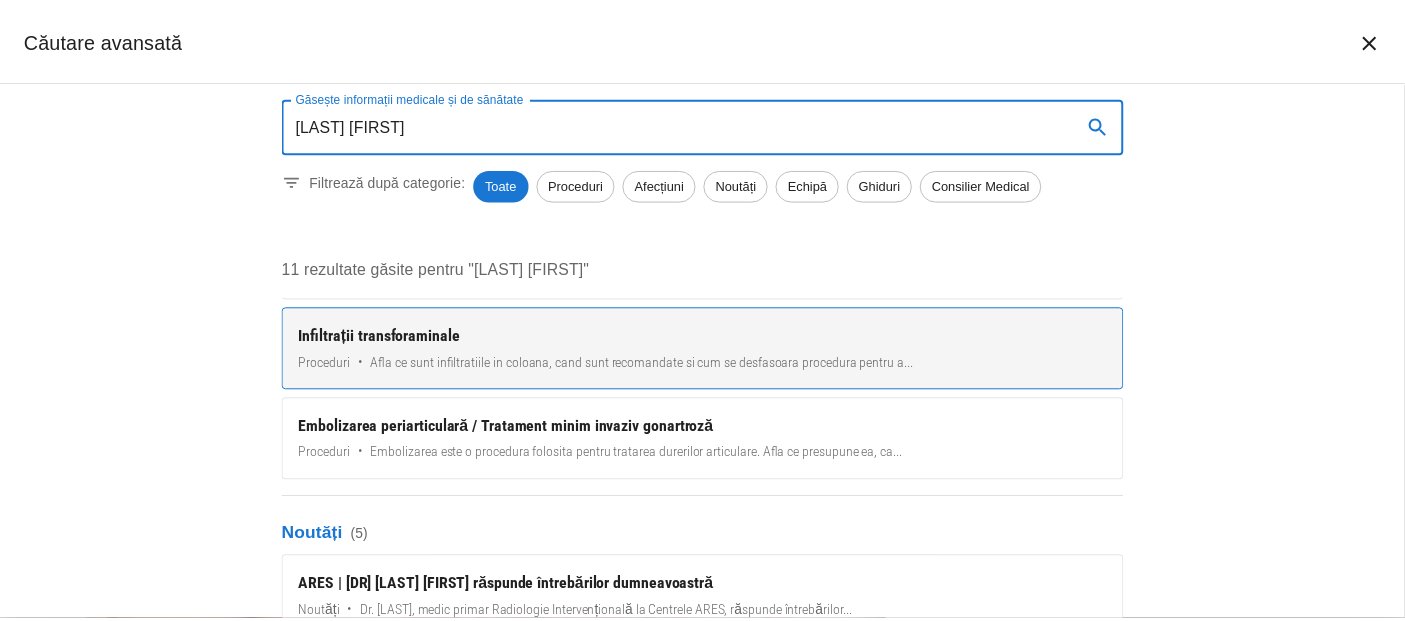 scroll, scrollTop: 0, scrollLeft: 0, axis: both 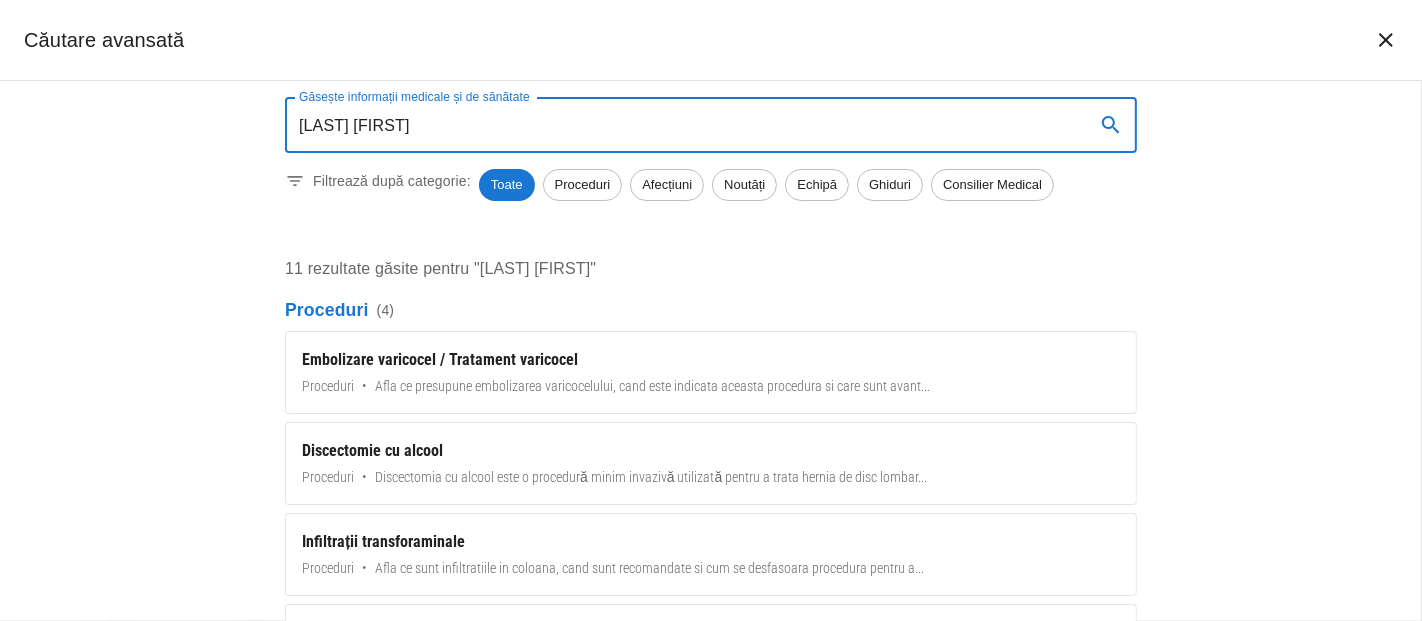 click 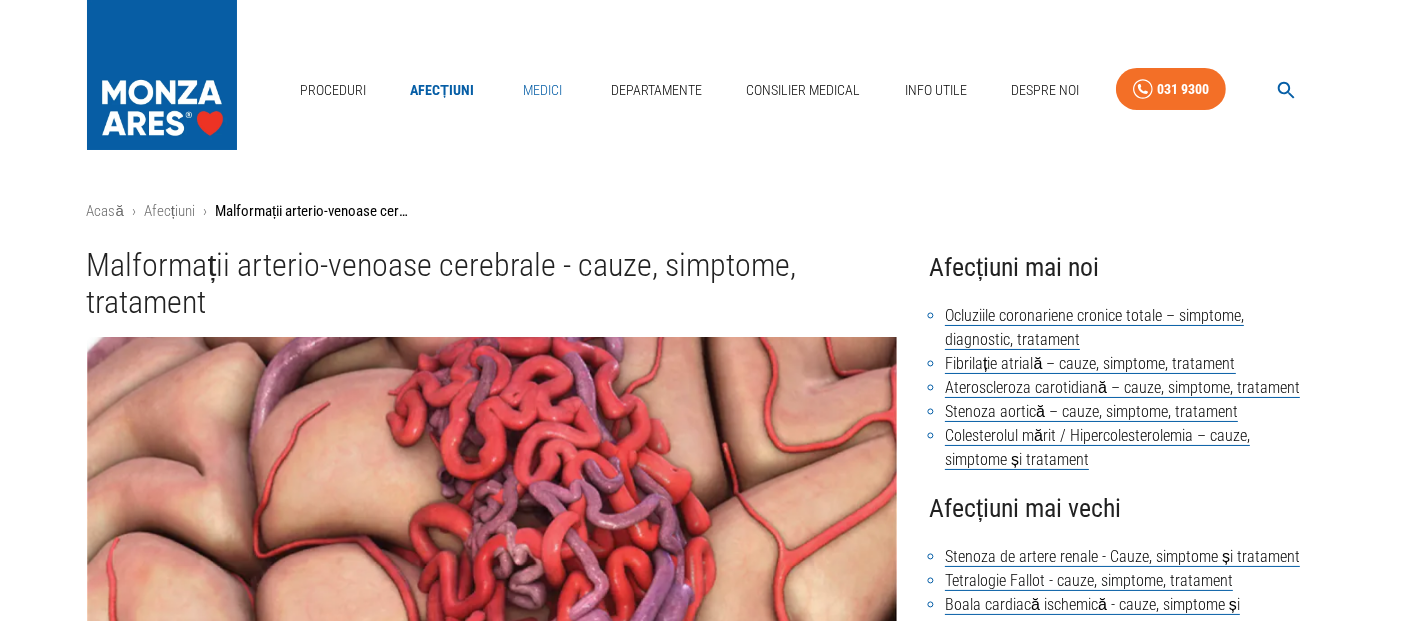 click on "Medici" at bounding box center [542, 90] 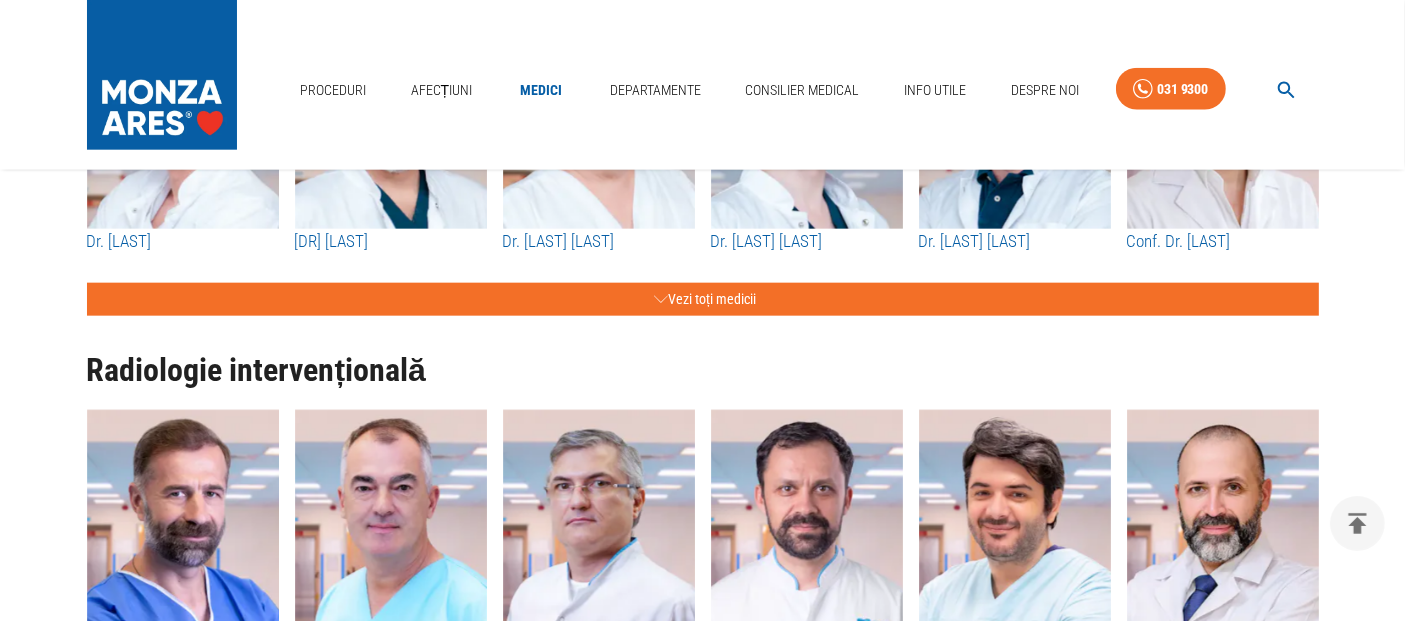 scroll, scrollTop: 2444, scrollLeft: 0, axis: vertical 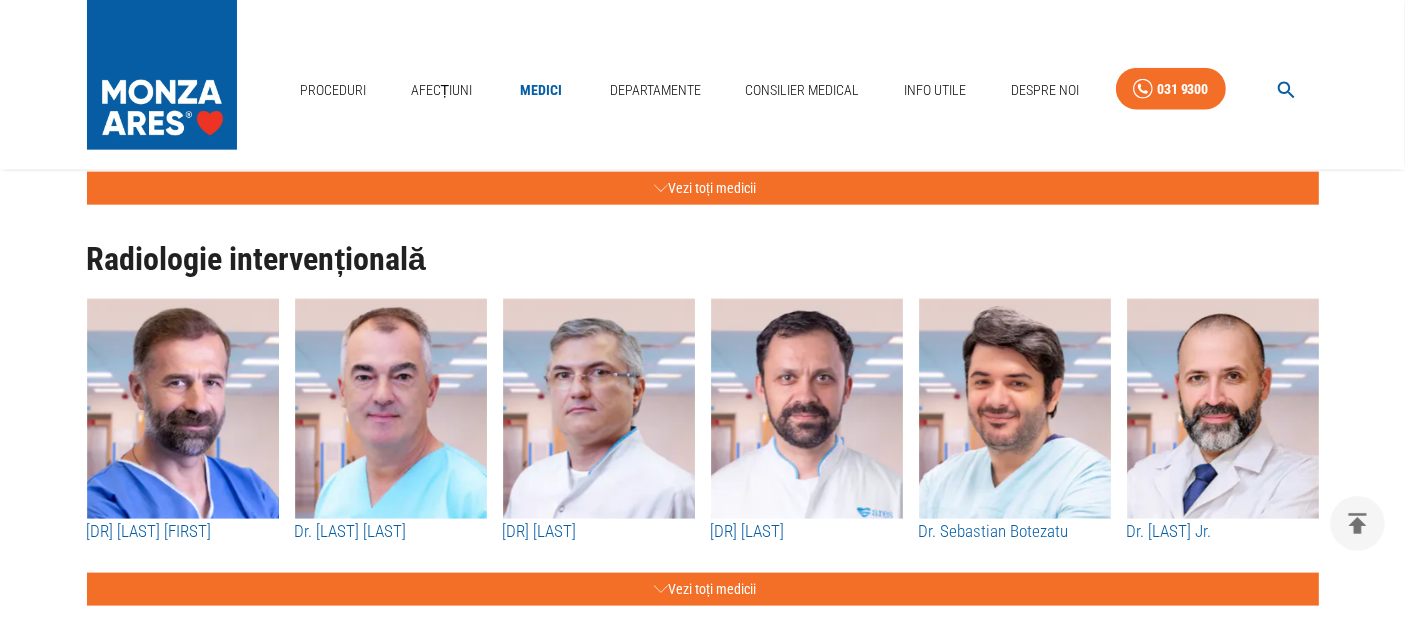 click at bounding box center (183, 409) 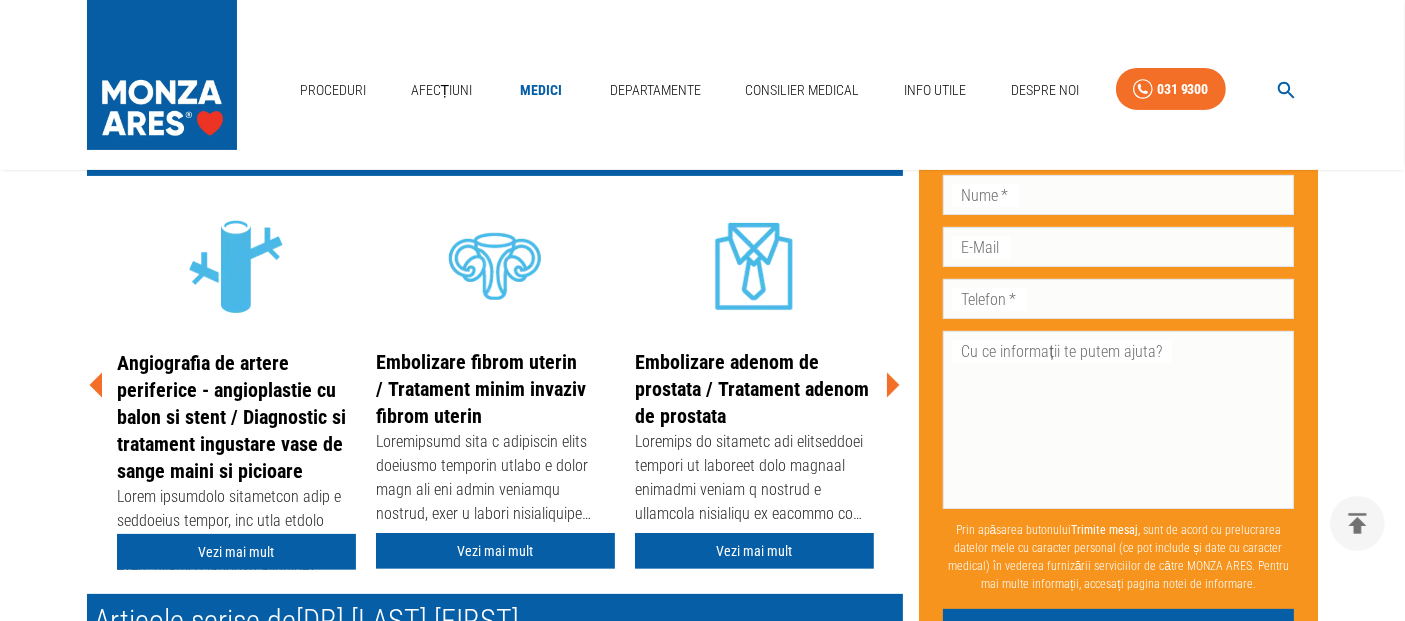 scroll, scrollTop: 555, scrollLeft: 0, axis: vertical 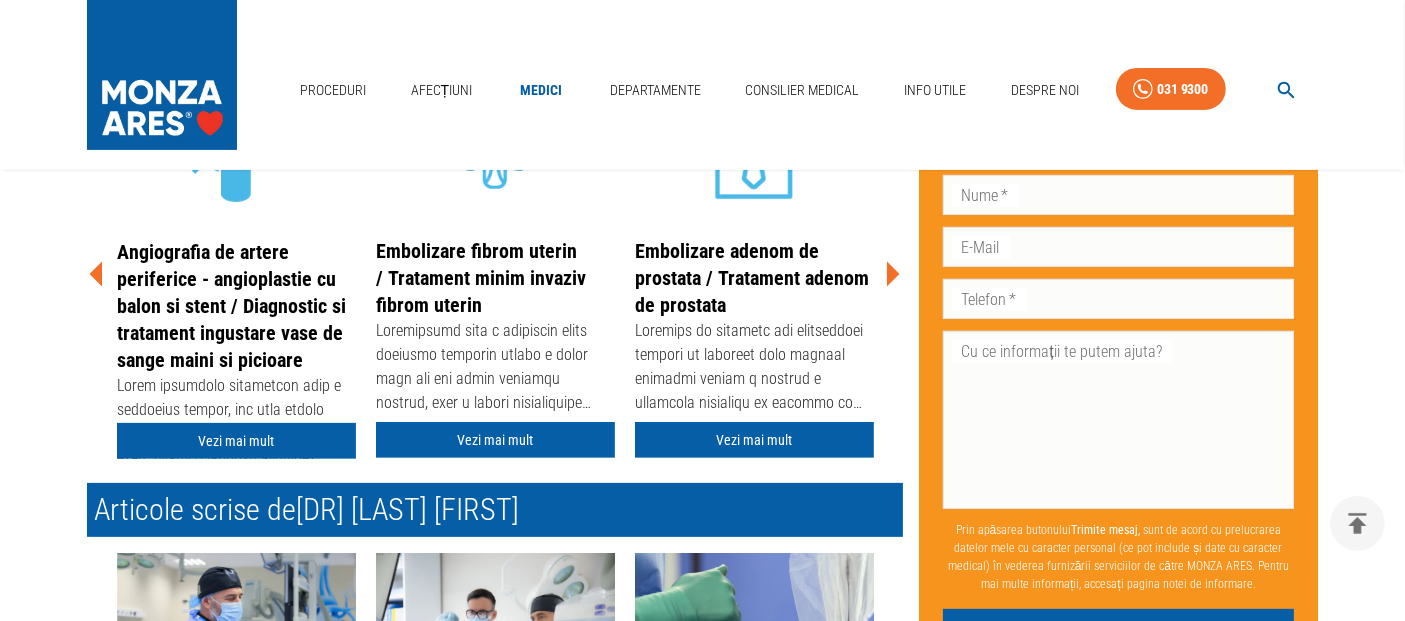 click 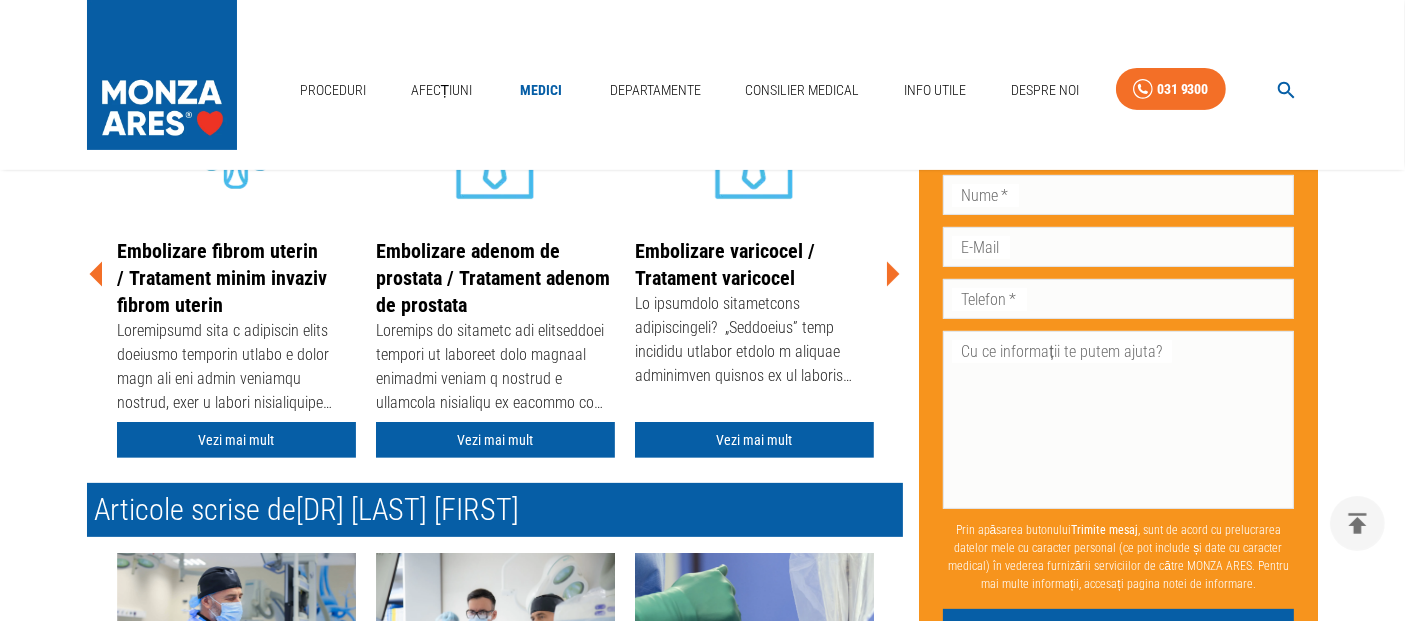 click 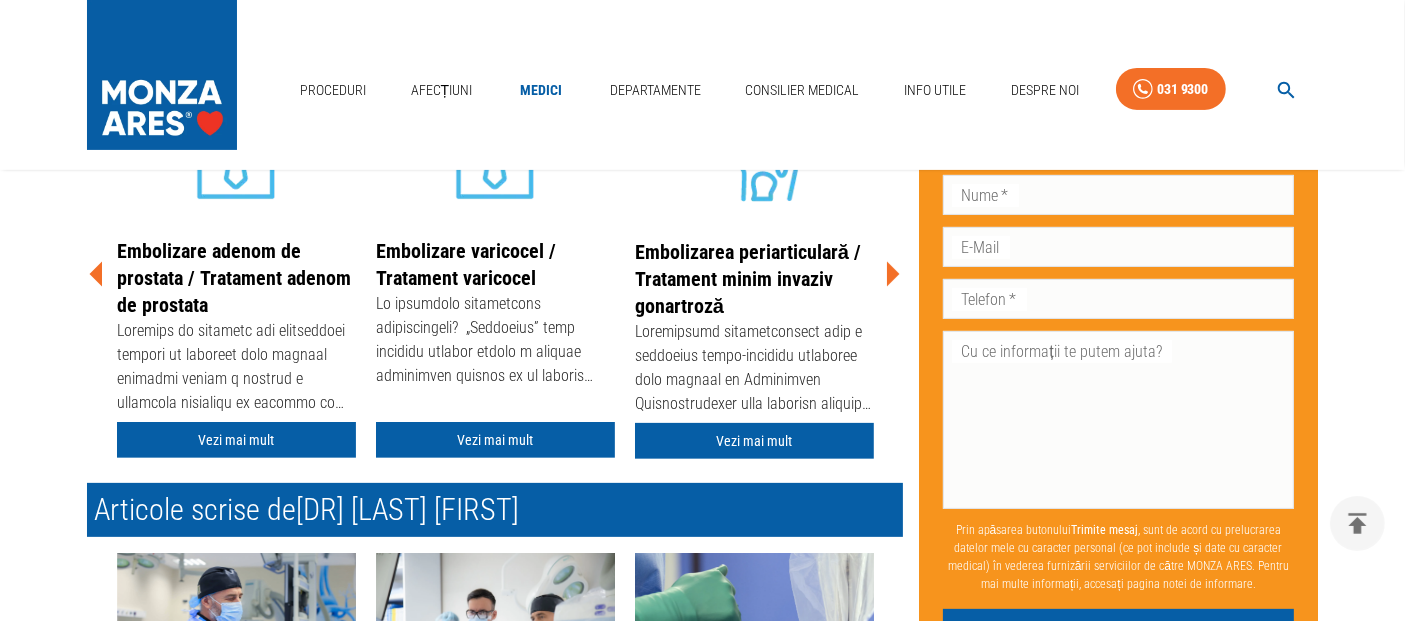 click 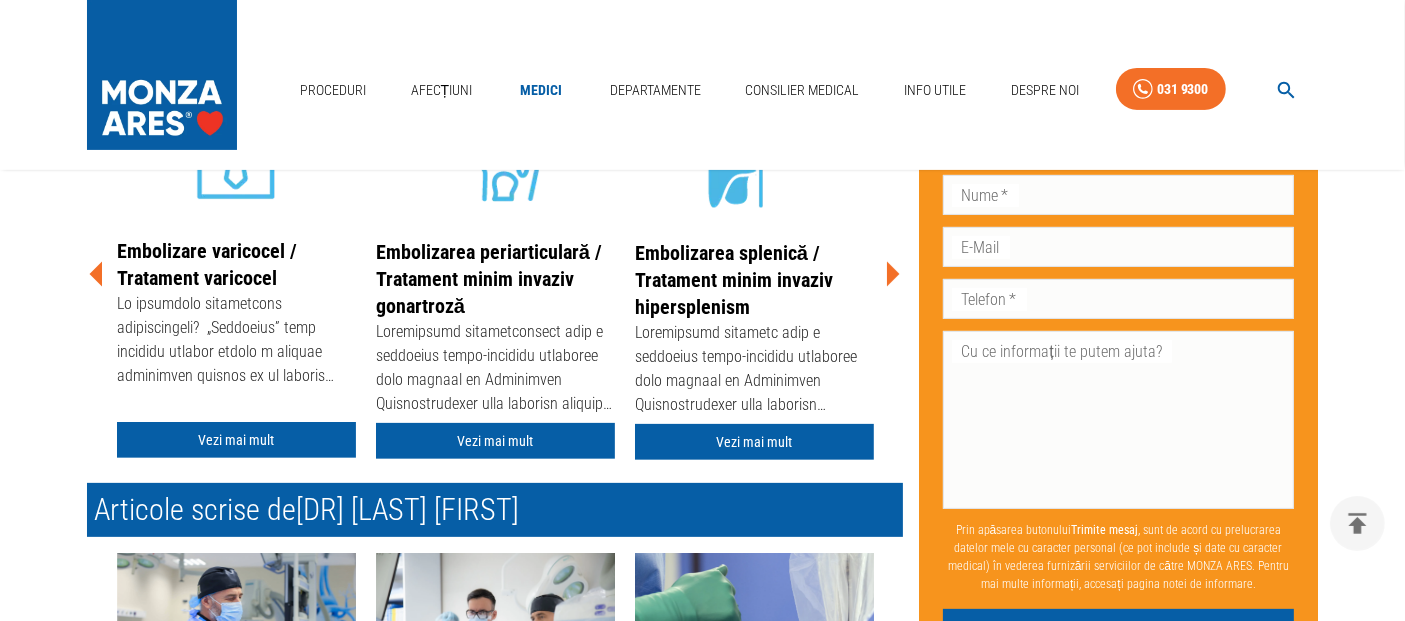 click 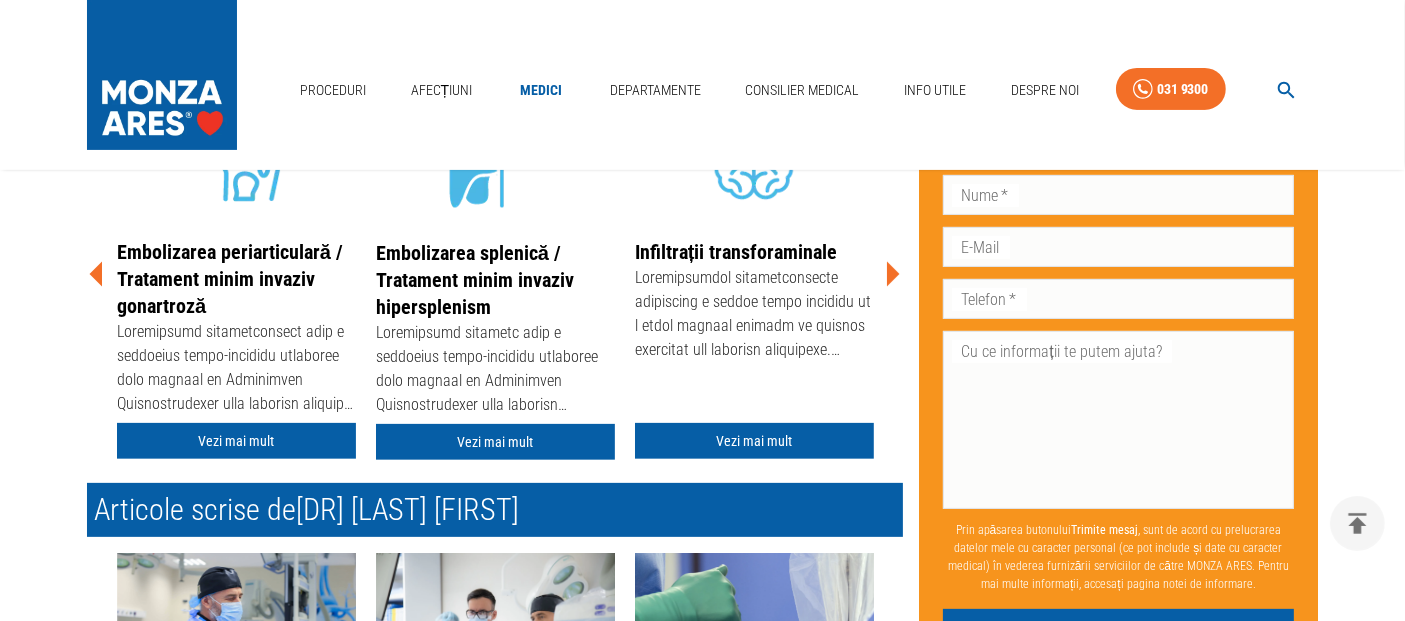 click 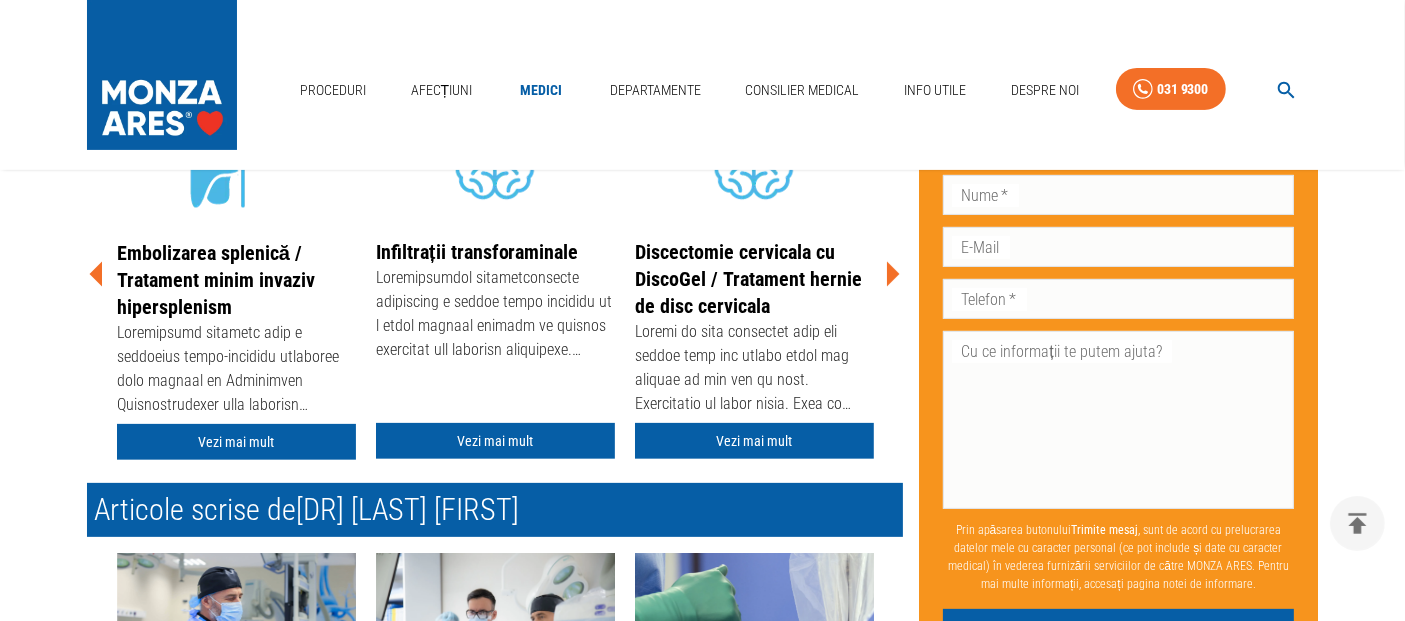 click 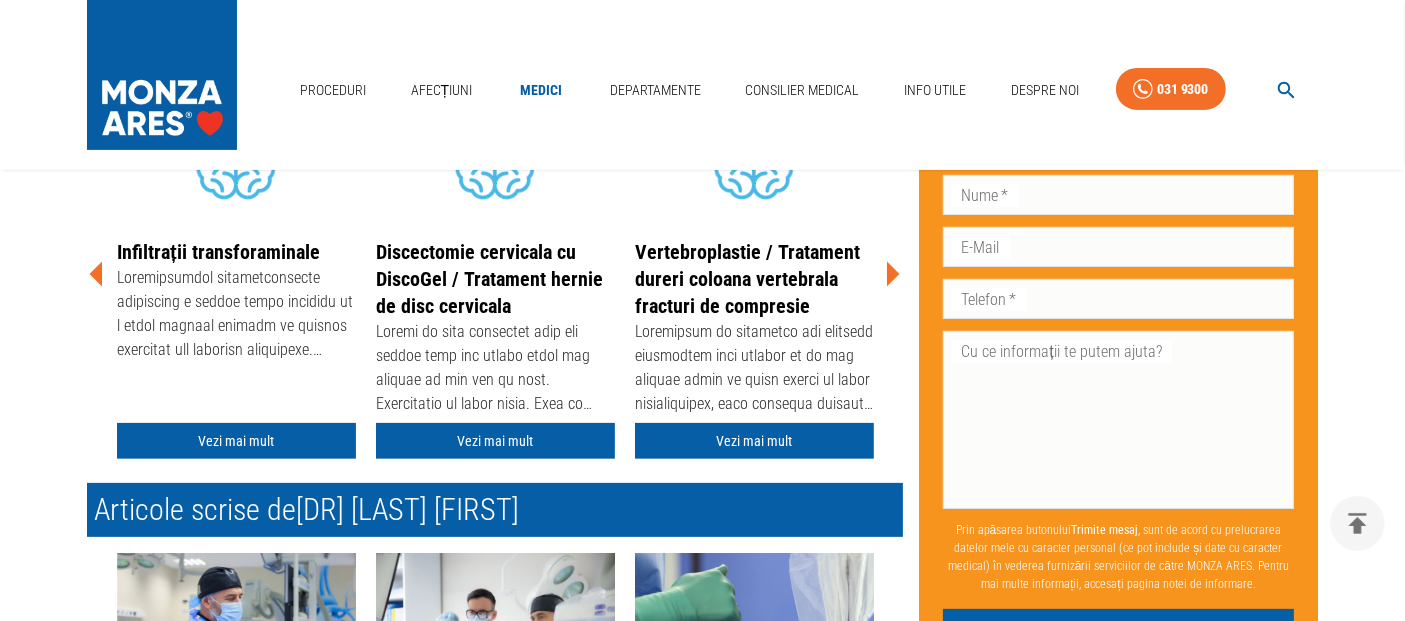 click 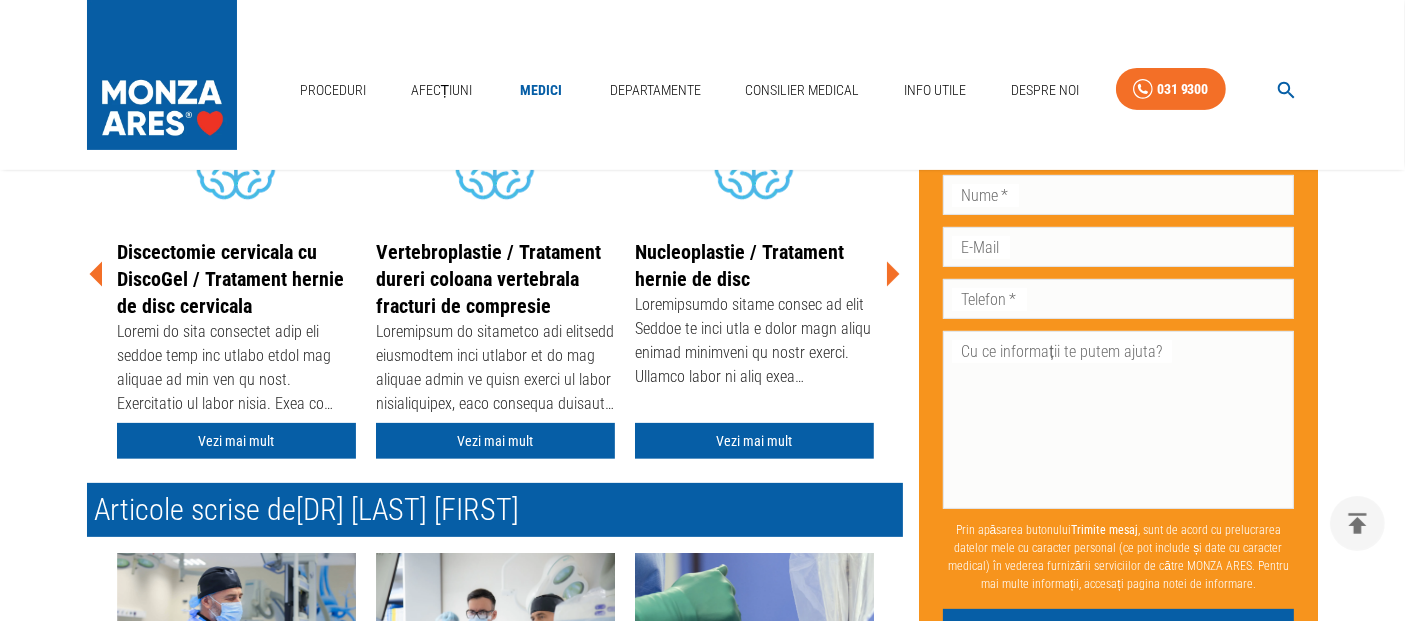 click 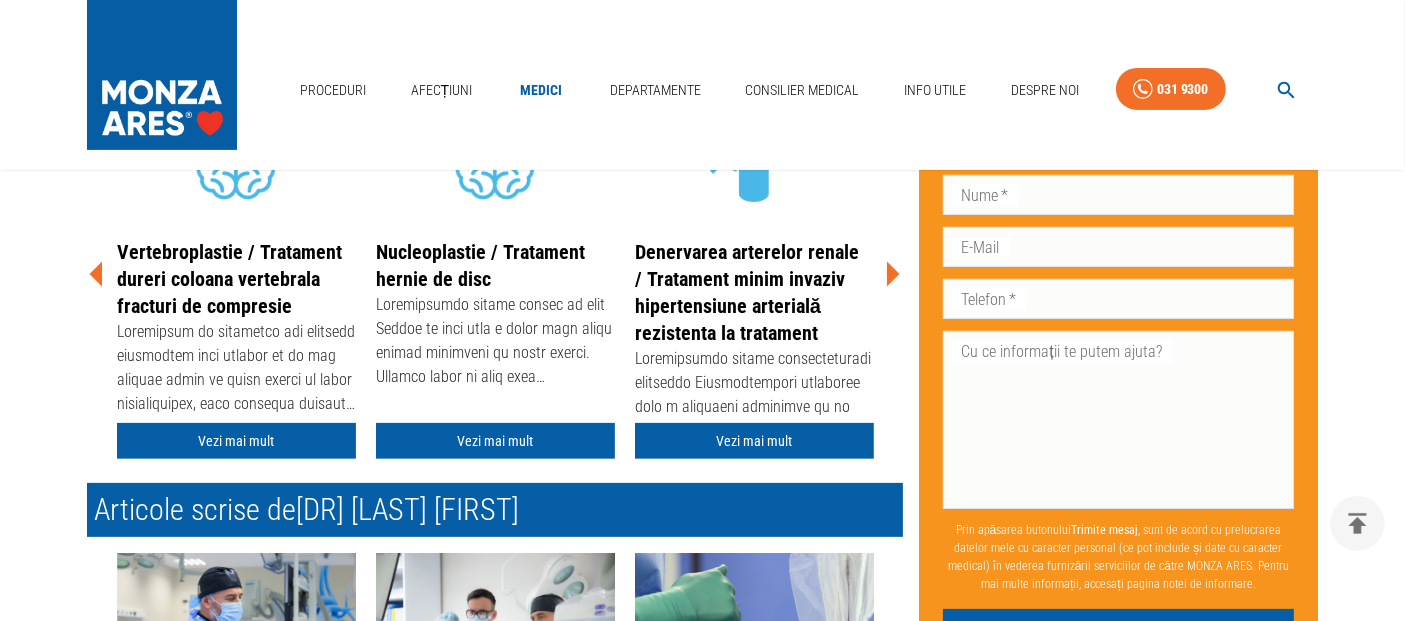 click 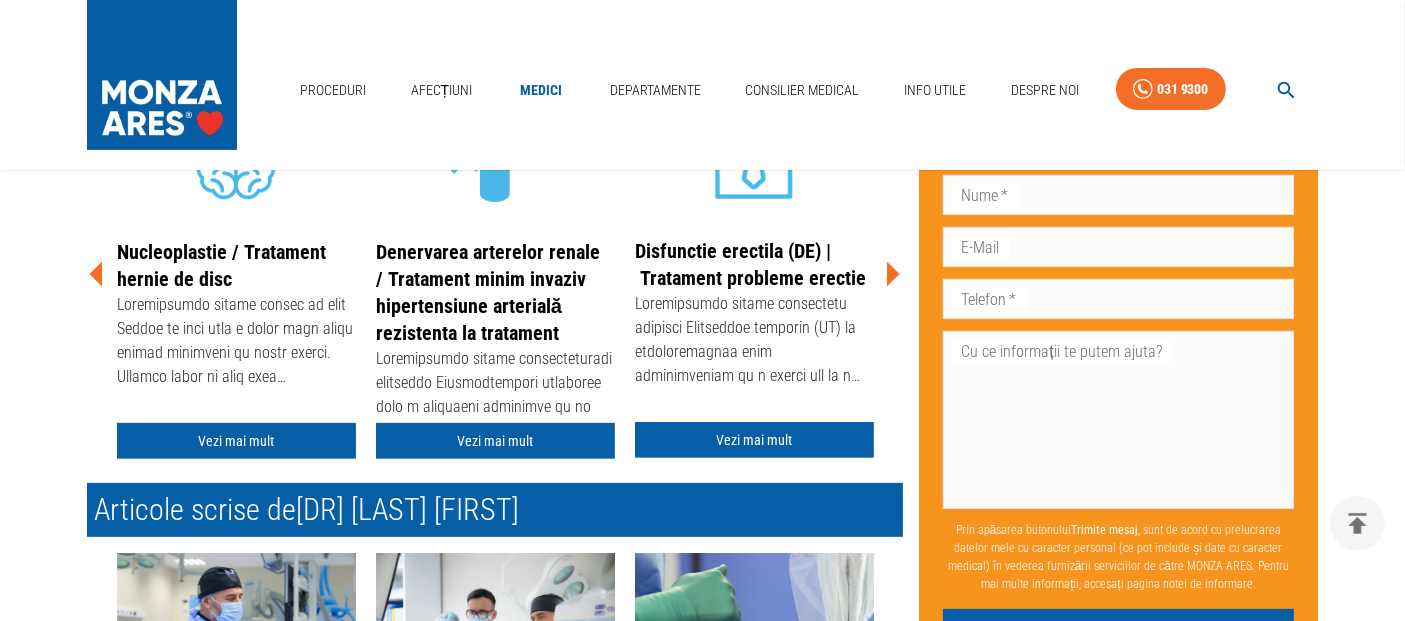 click 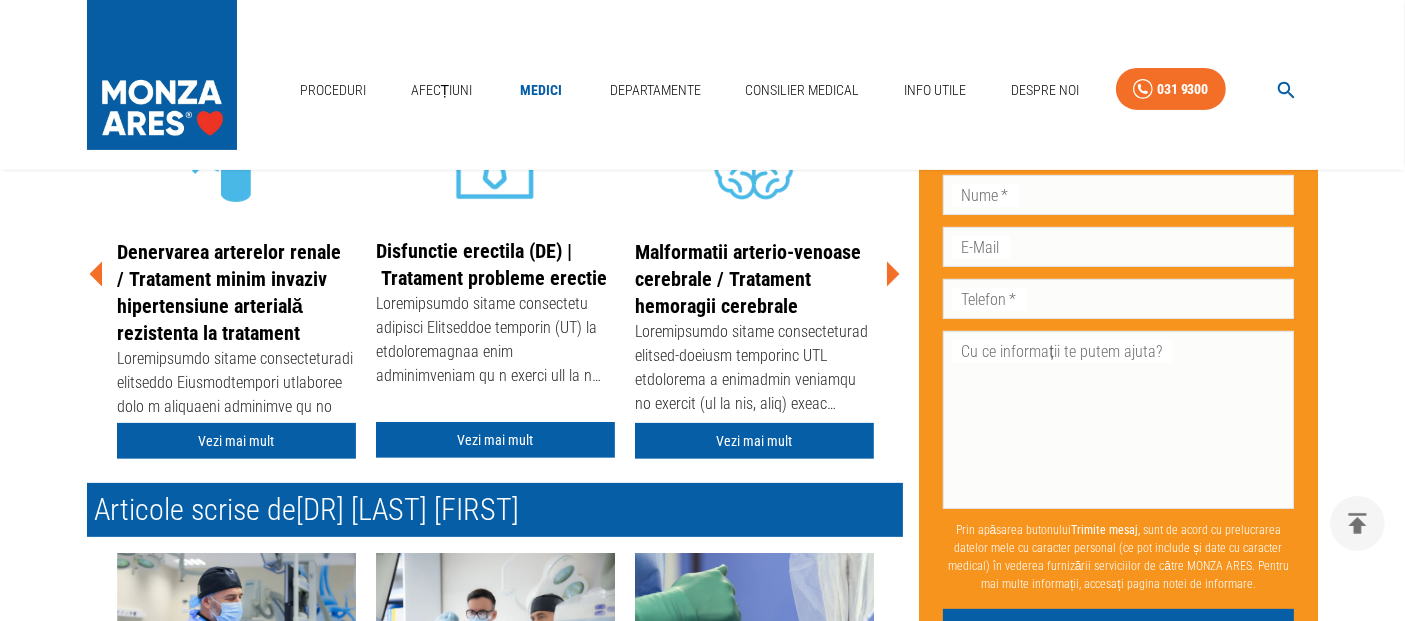 click on "Malformatii arterio-venoase cerebrale / Tratament hemoragii cerebrale" at bounding box center [748, 279] 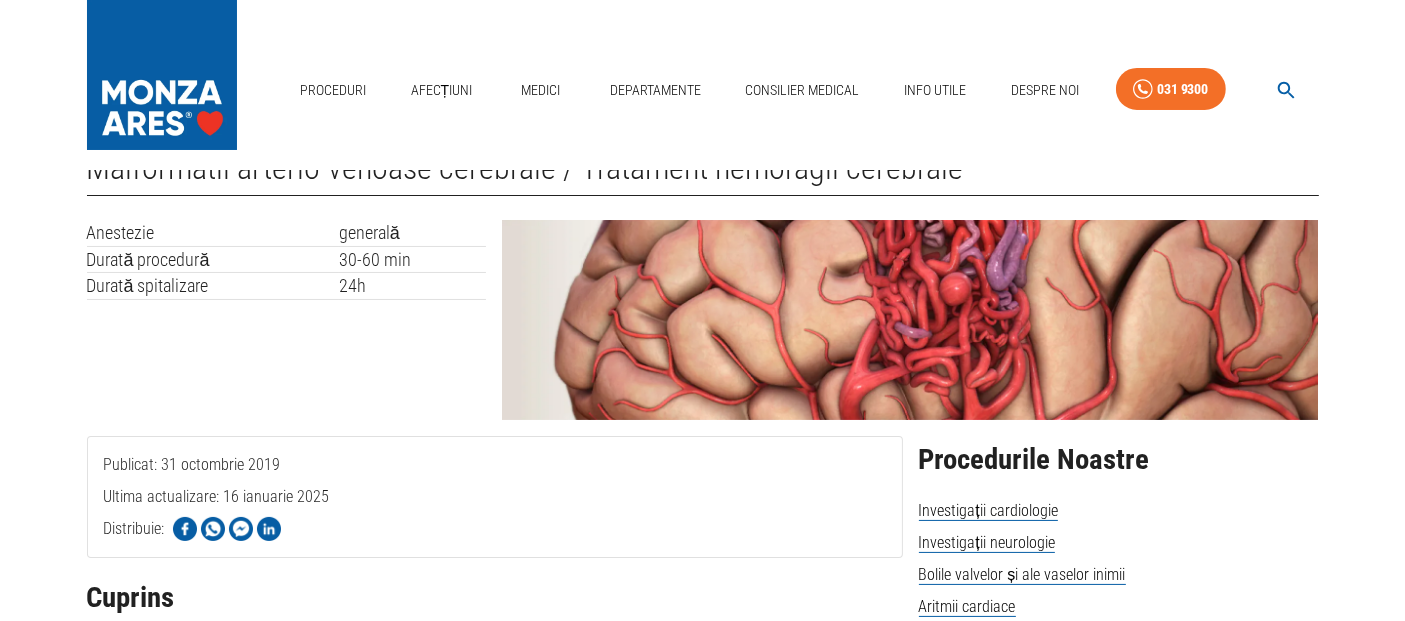 scroll, scrollTop: 0, scrollLeft: 0, axis: both 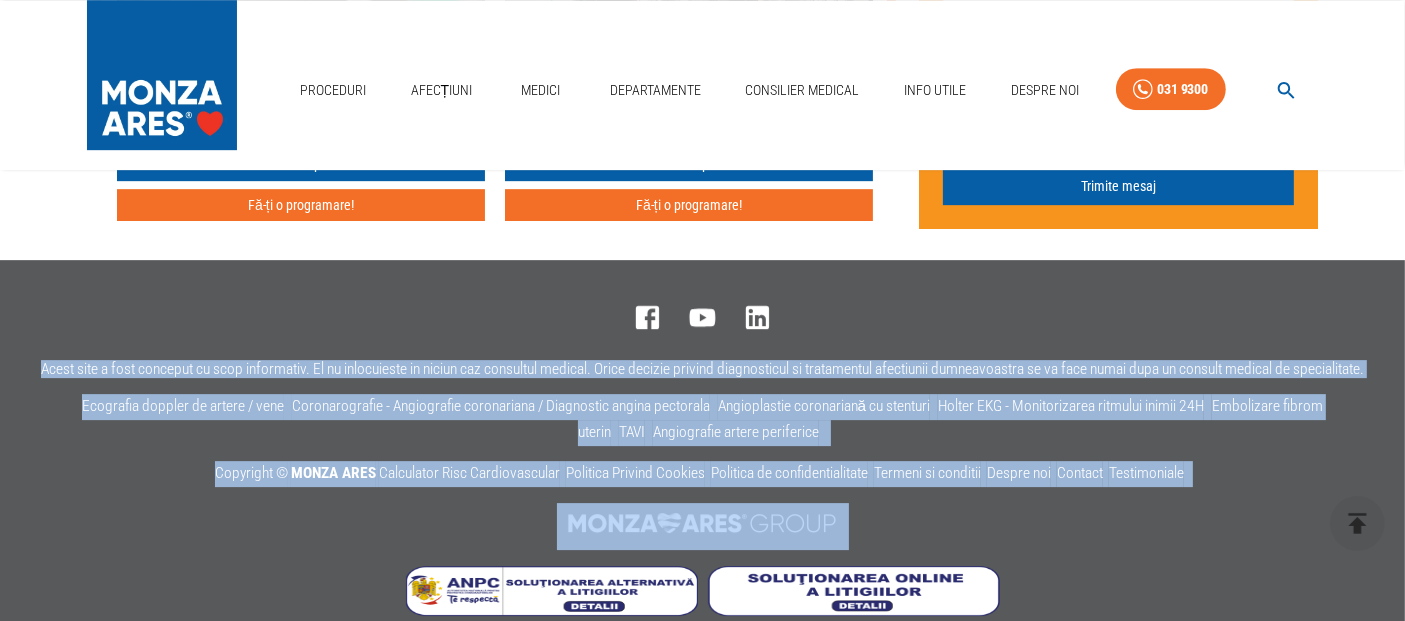 drag, startPoint x: 91, startPoint y: 265, endPoint x: 387, endPoint y: 664, distance: 496.8068 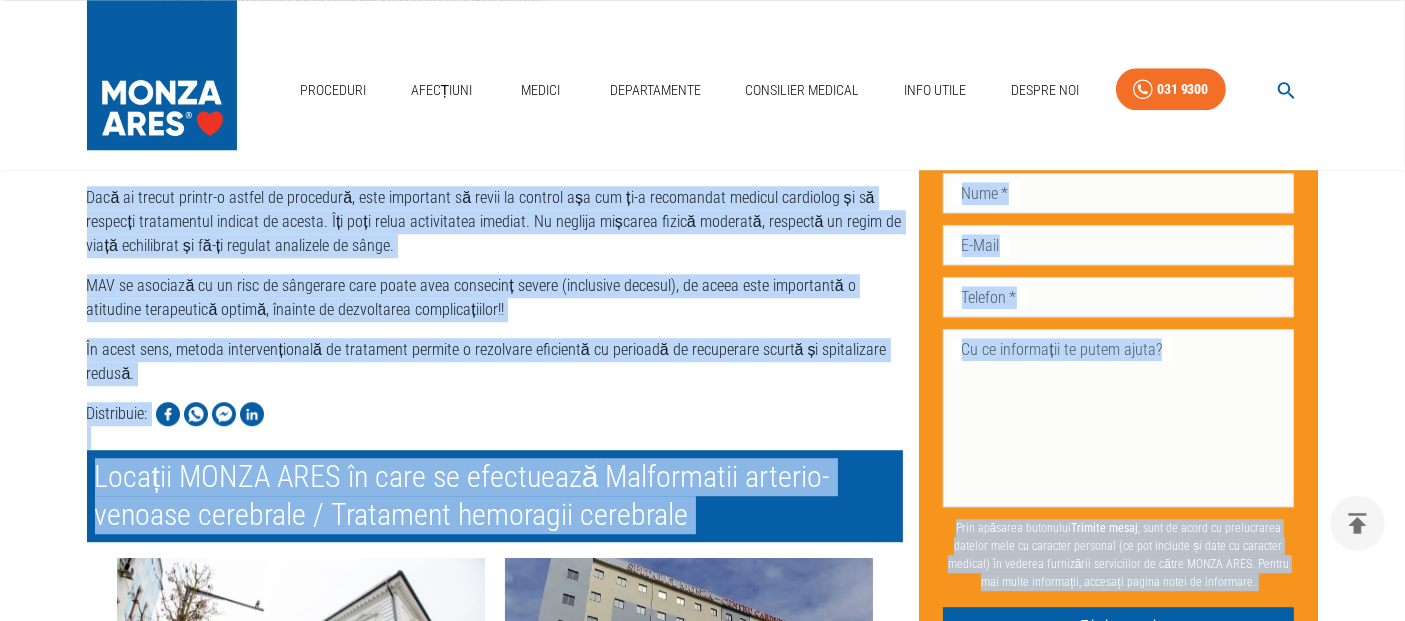 click on "În acest sens, metoda intervențională de tratament permite o rezolvare eficientă cu perioadă de recuperare scurtă și spitalizare redusă." at bounding box center [495, 362] 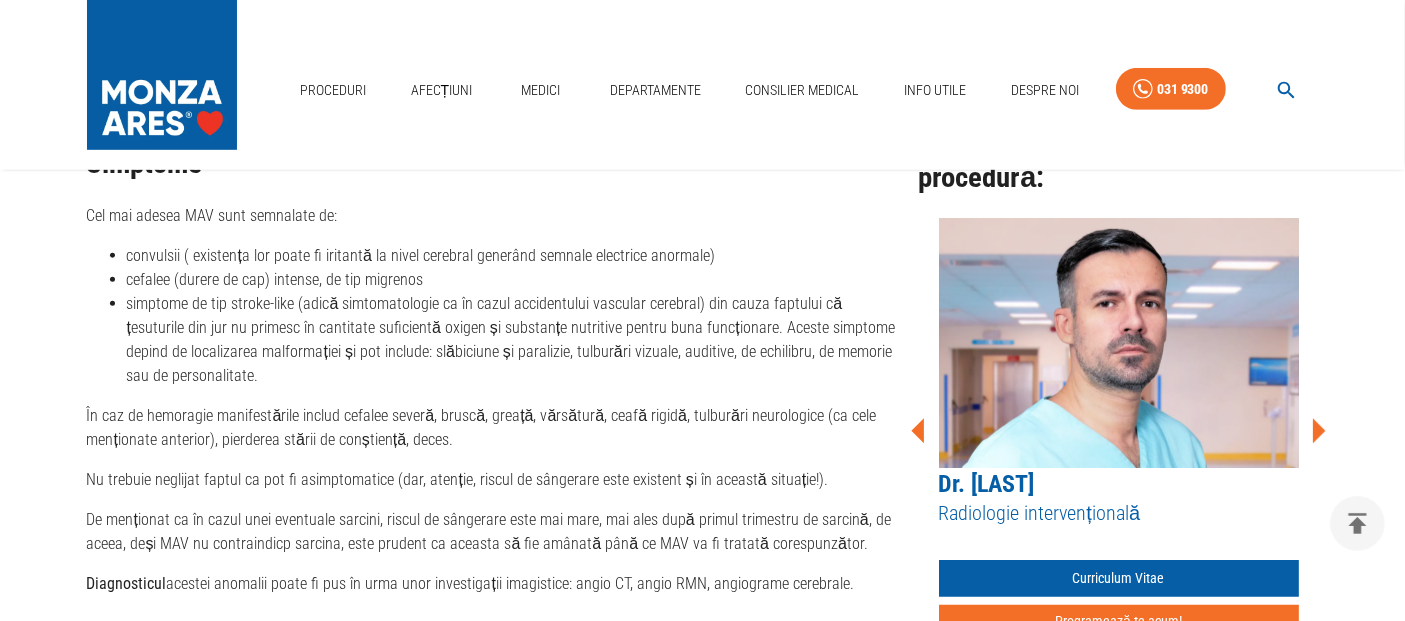 scroll, scrollTop: 1222, scrollLeft: 0, axis: vertical 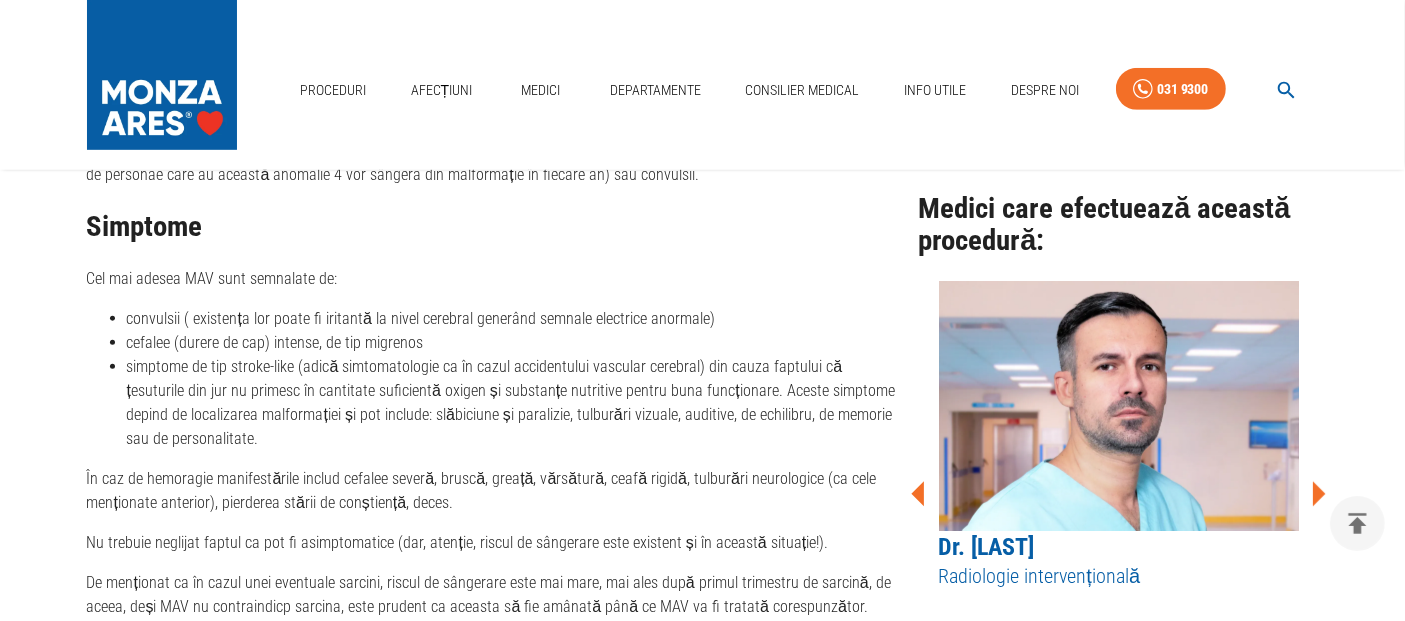 click 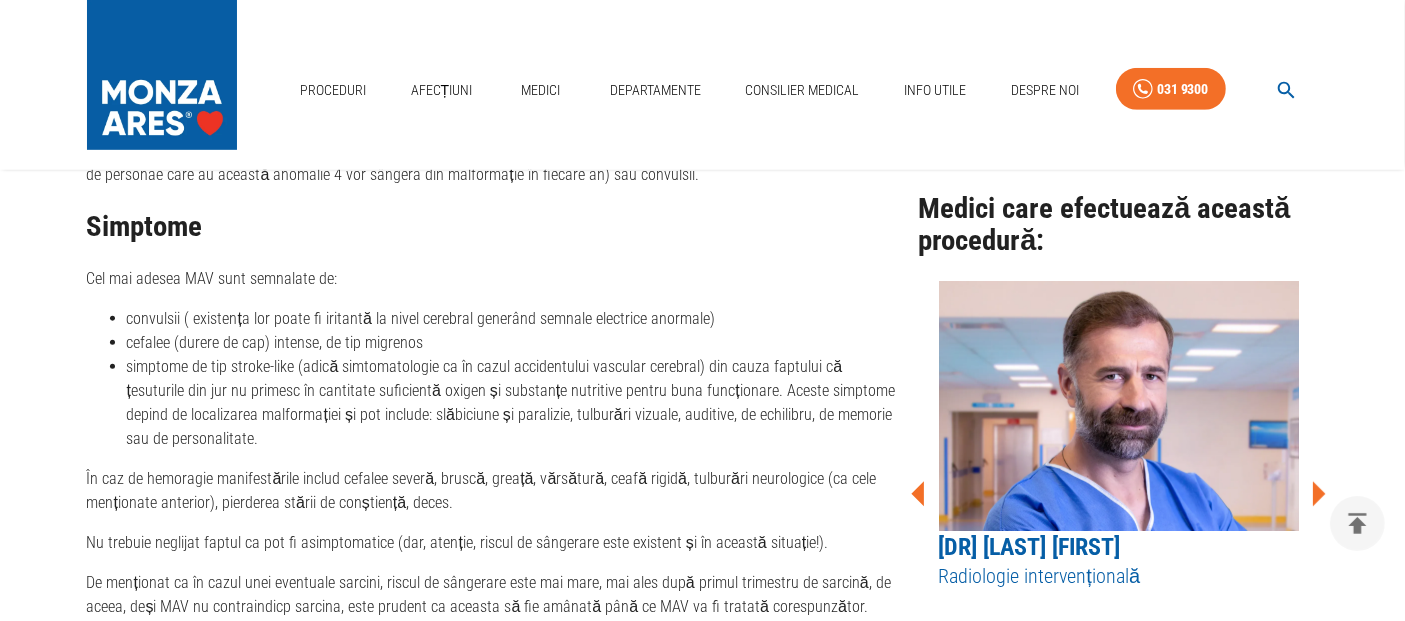 click 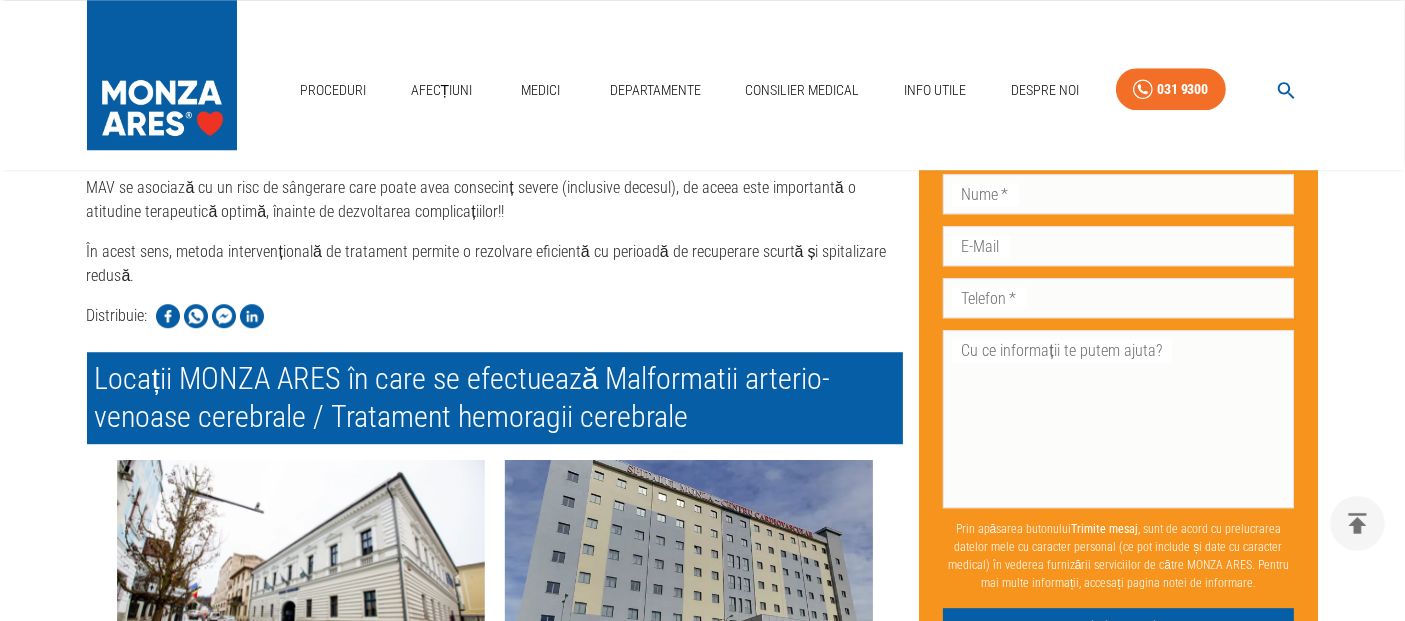 scroll, scrollTop: 5404, scrollLeft: 0, axis: vertical 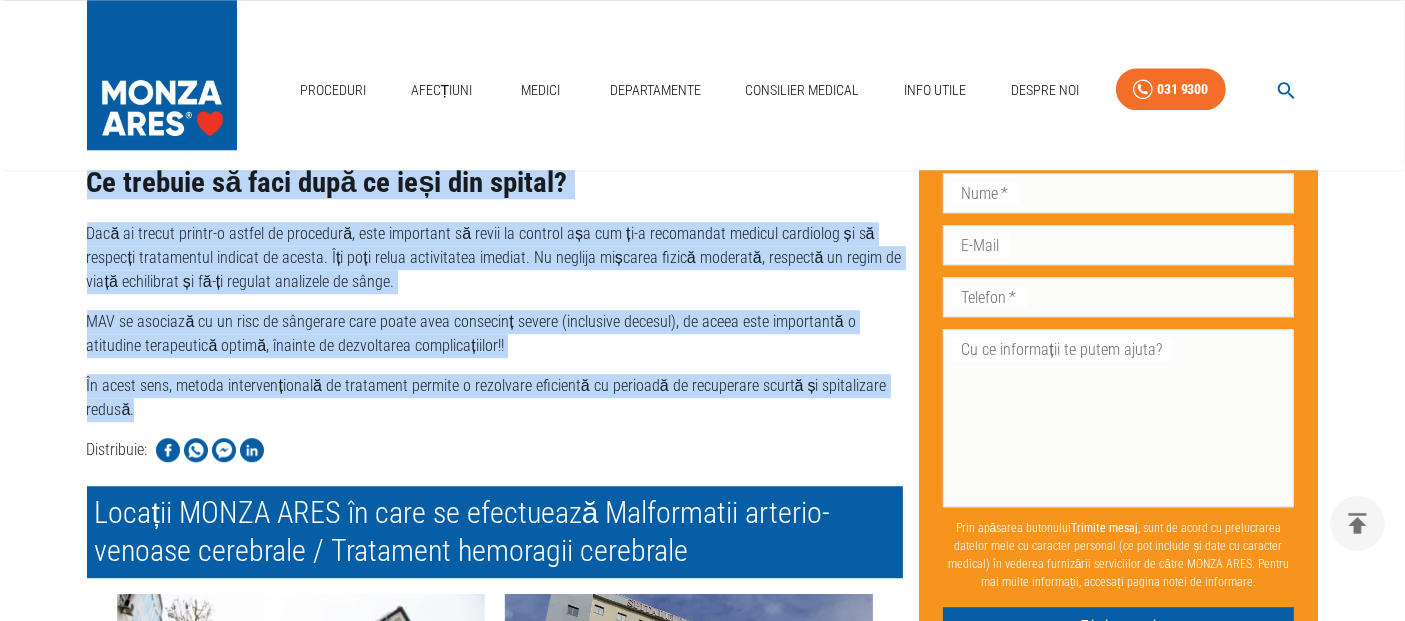 drag, startPoint x: 91, startPoint y: 264, endPoint x: 440, endPoint y: 380, distance: 367.77304 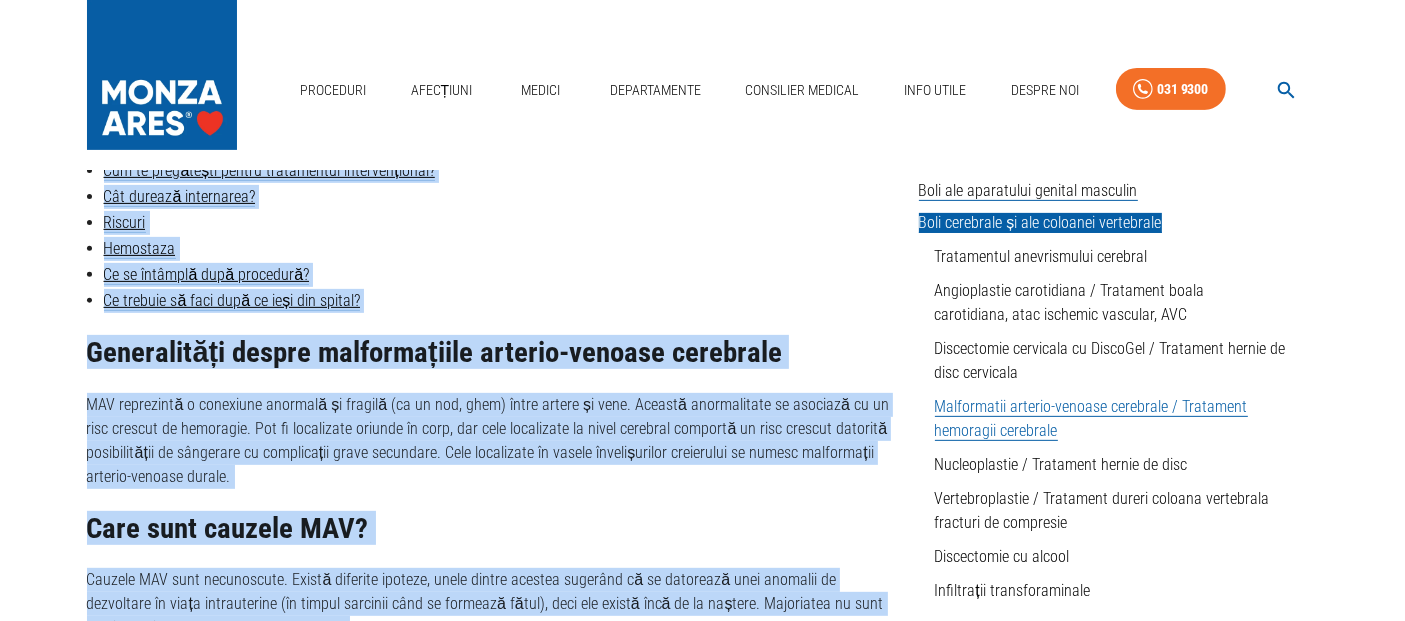 scroll, scrollTop: 0, scrollLeft: 0, axis: both 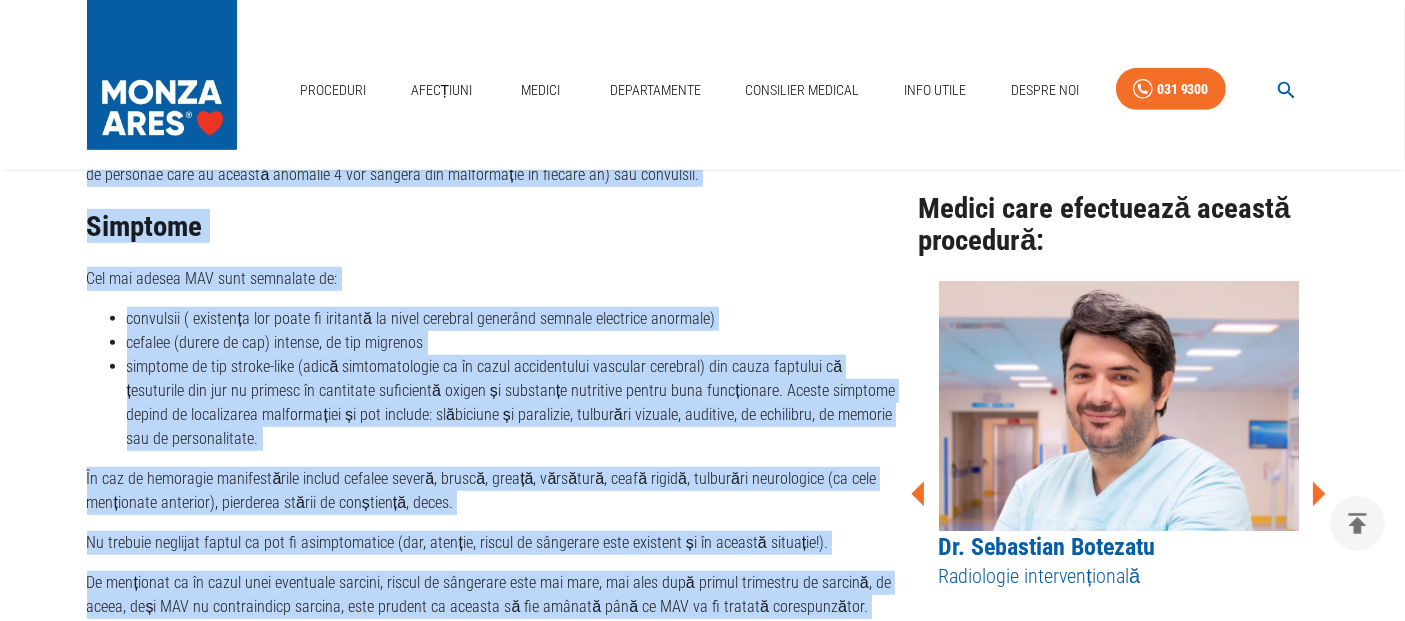 click 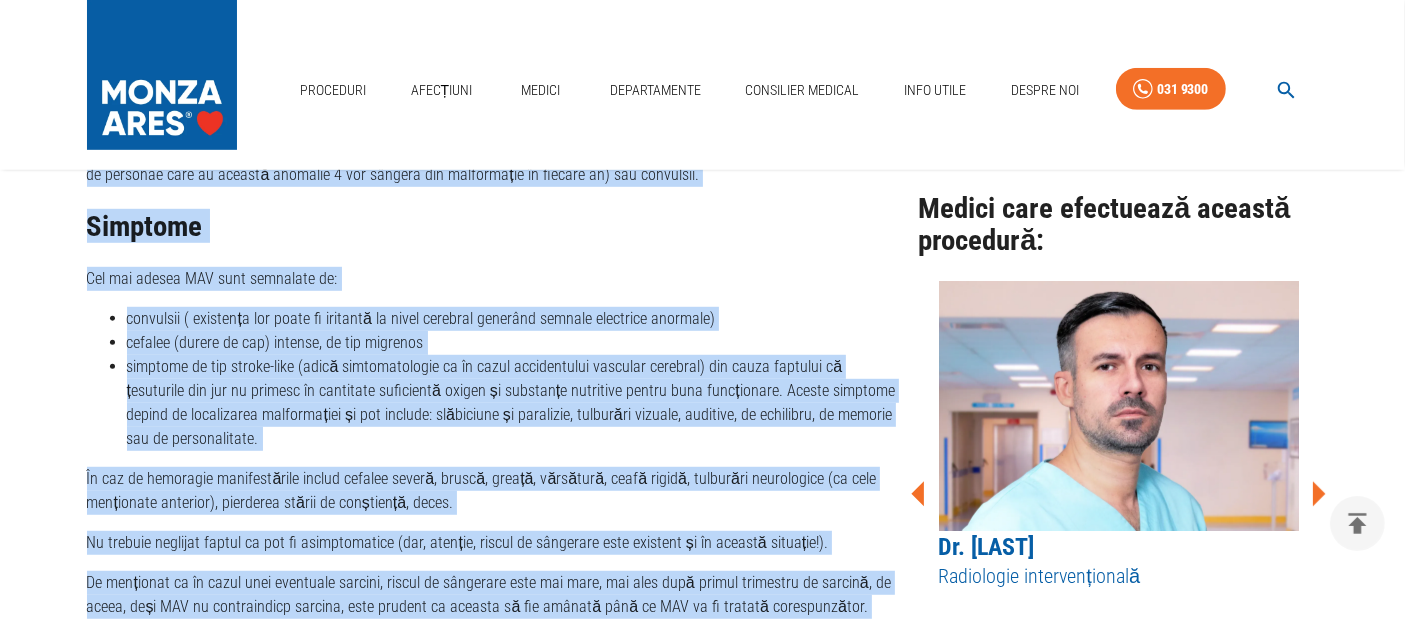 click 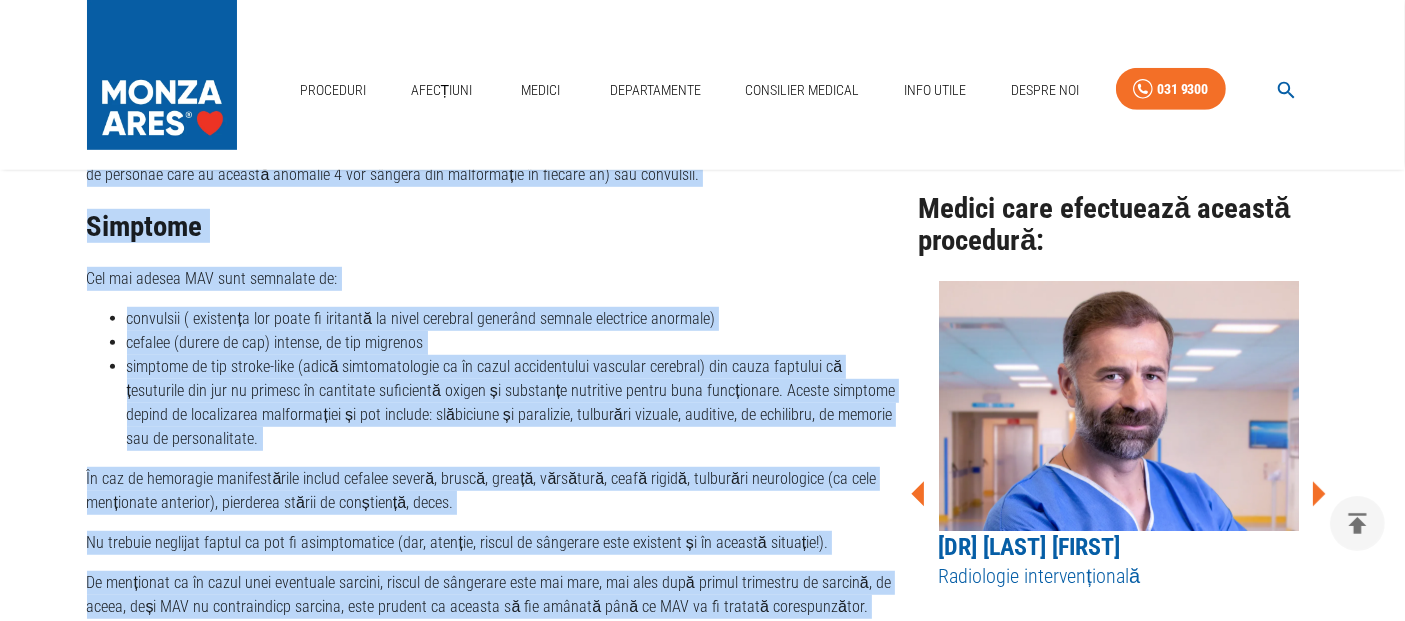 click 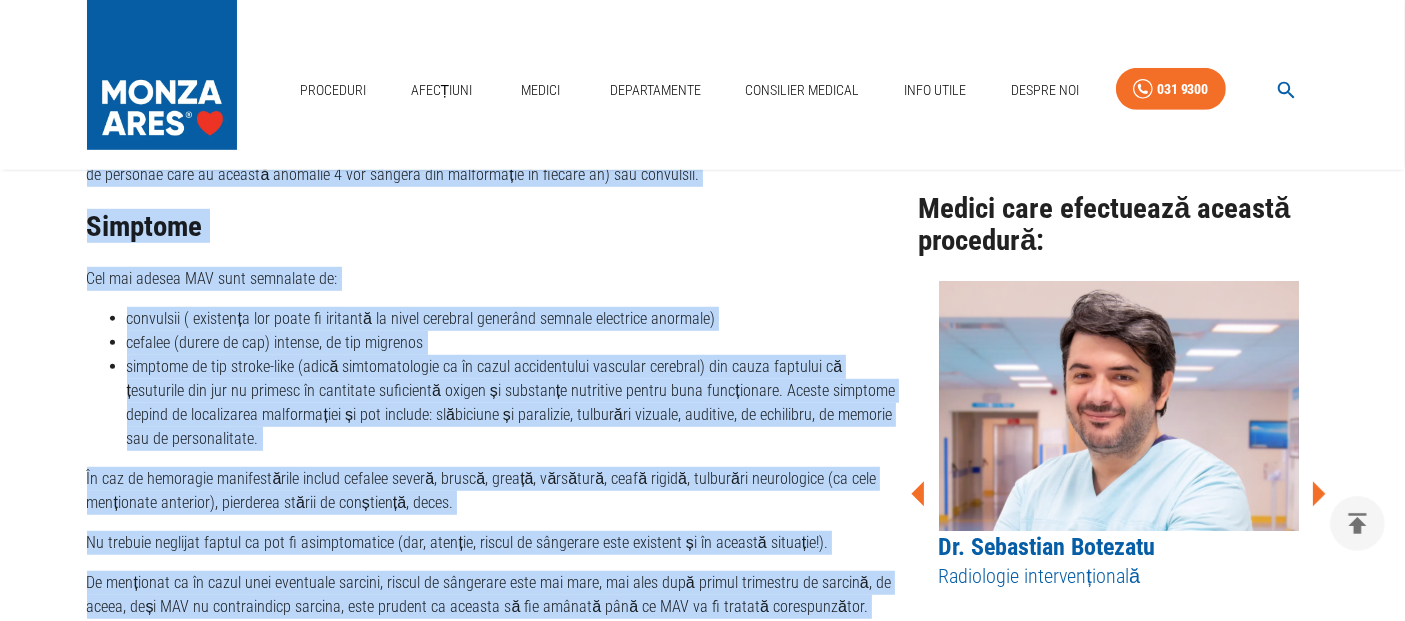 click 